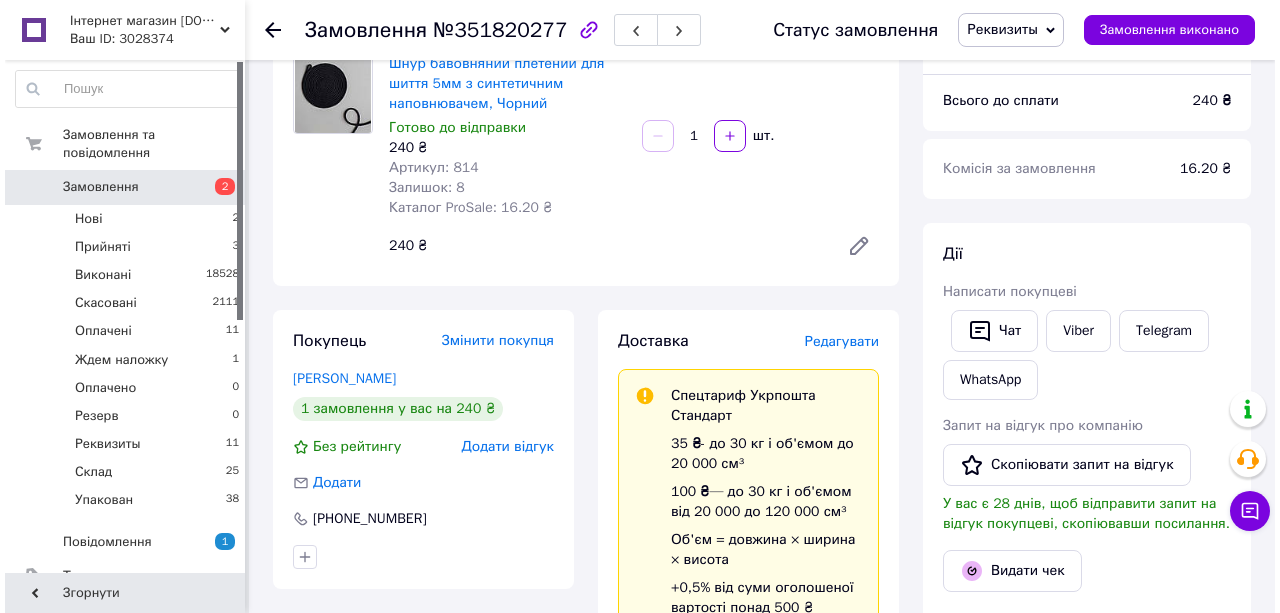 scroll, scrollTop: 101, scrollLeft: 0, axis: vertical 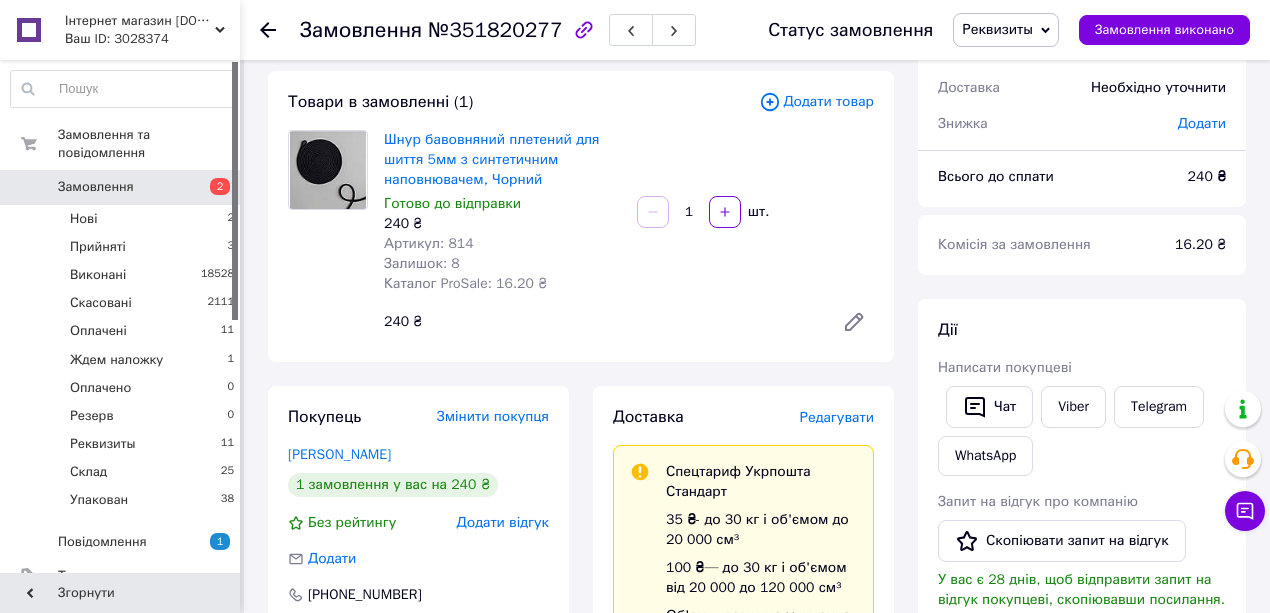 click on "Редагувати" at bounding box center [837, 417] 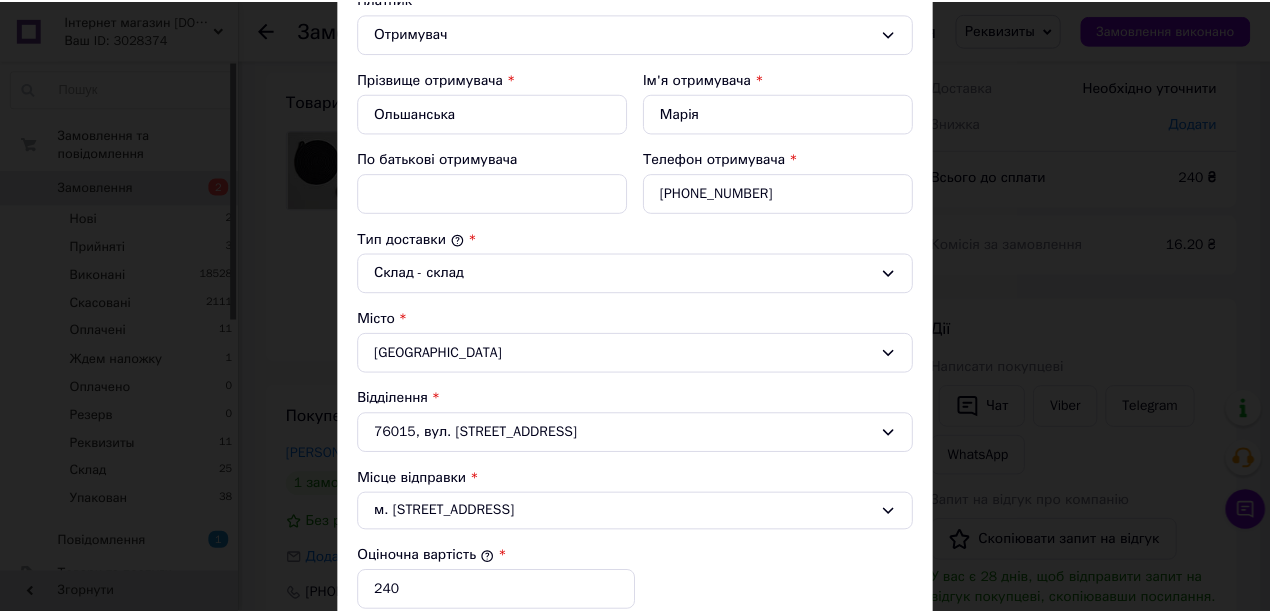 scroll, scrollTop: 666, scrollLeft: 0, axis: vertical 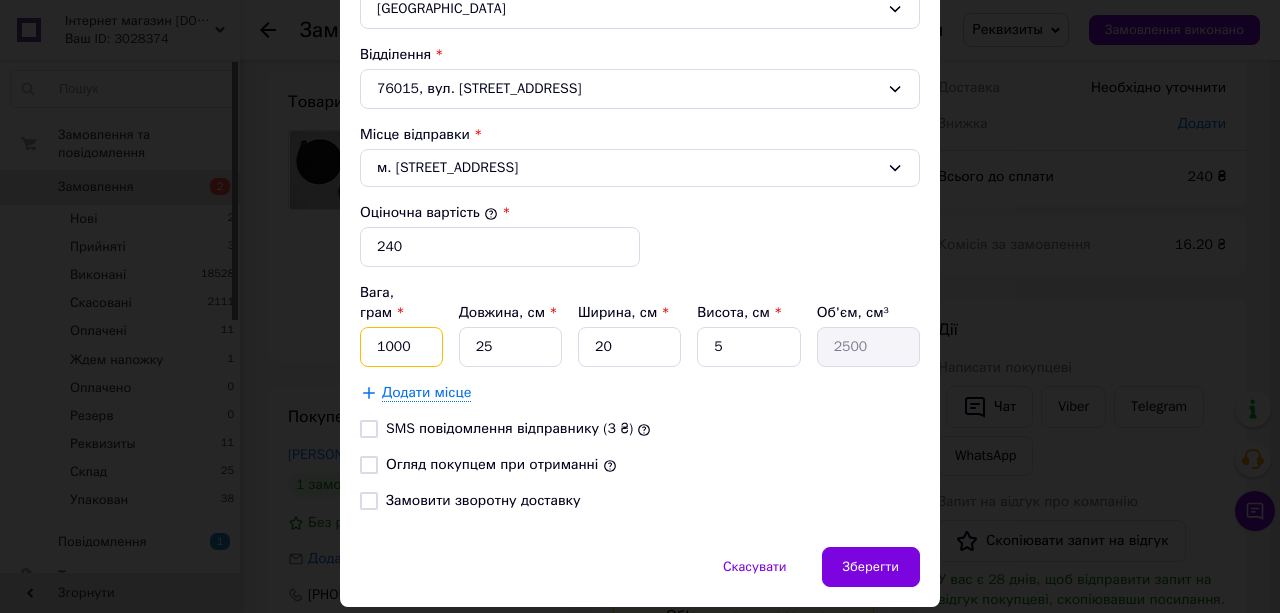 click on "1000" at bounding box center [401, 347] 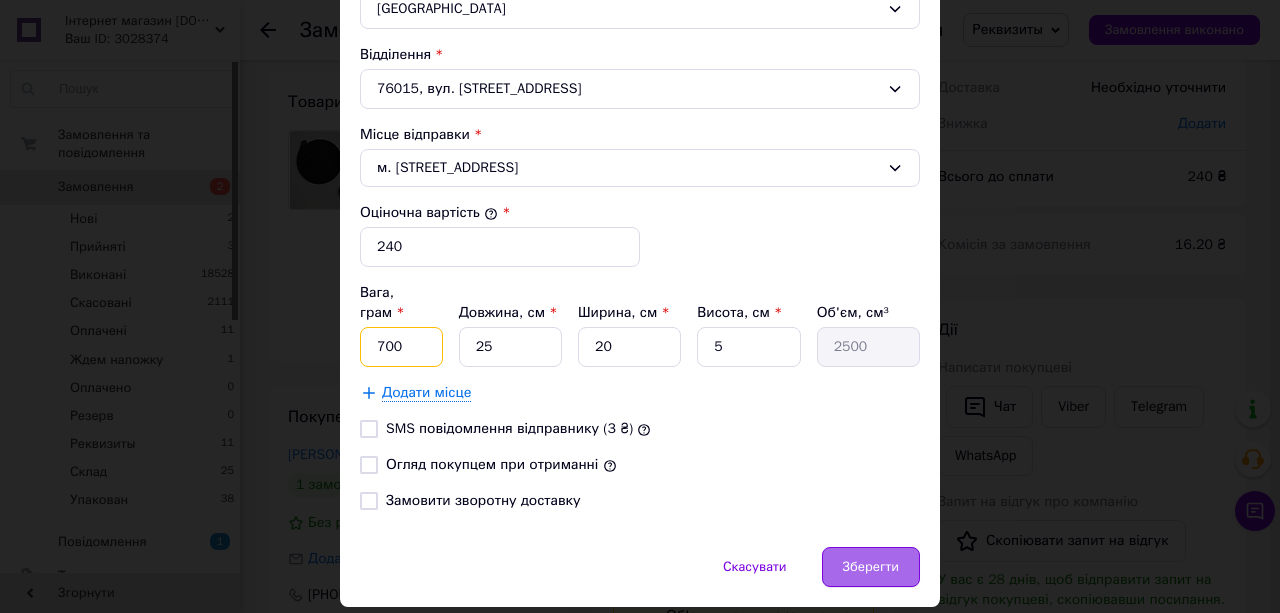 type on "700" 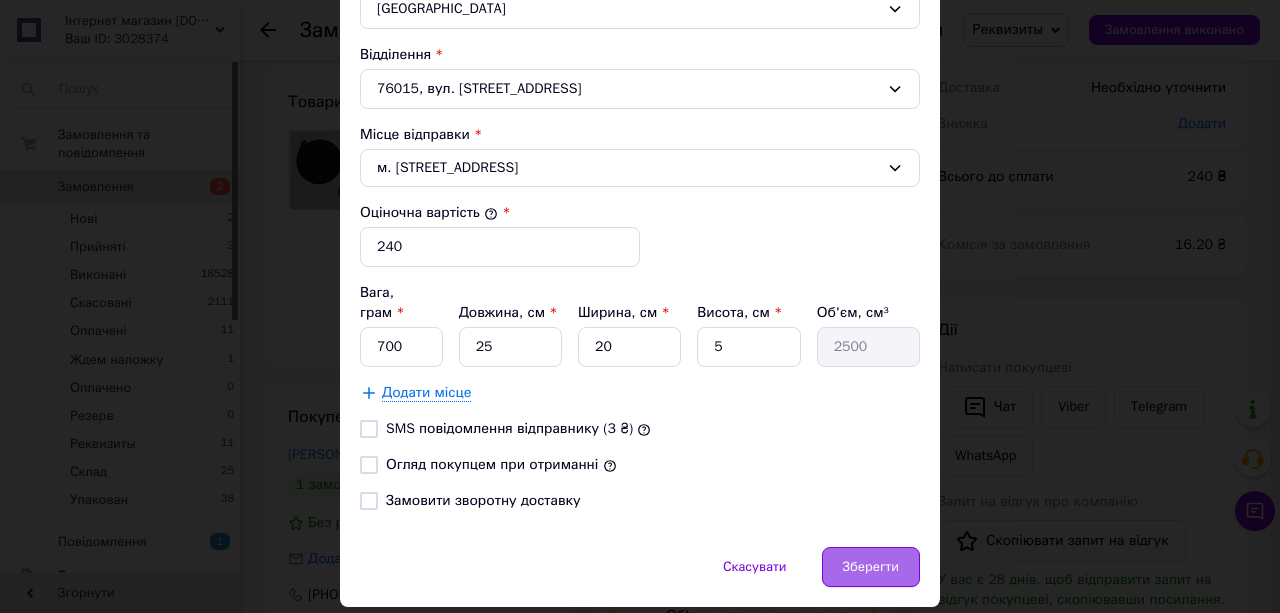 click on "Зберегти" at bounding box center [871, 567] 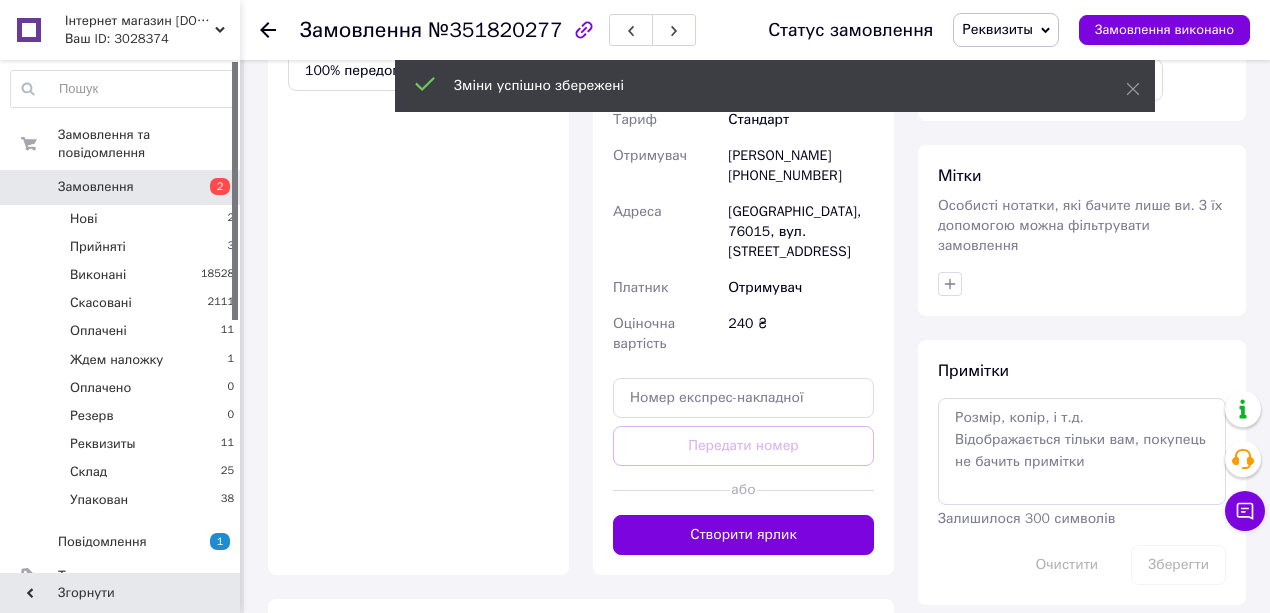 scroll, scrollTop: 968, scrollLeft: 0, axis: vertical 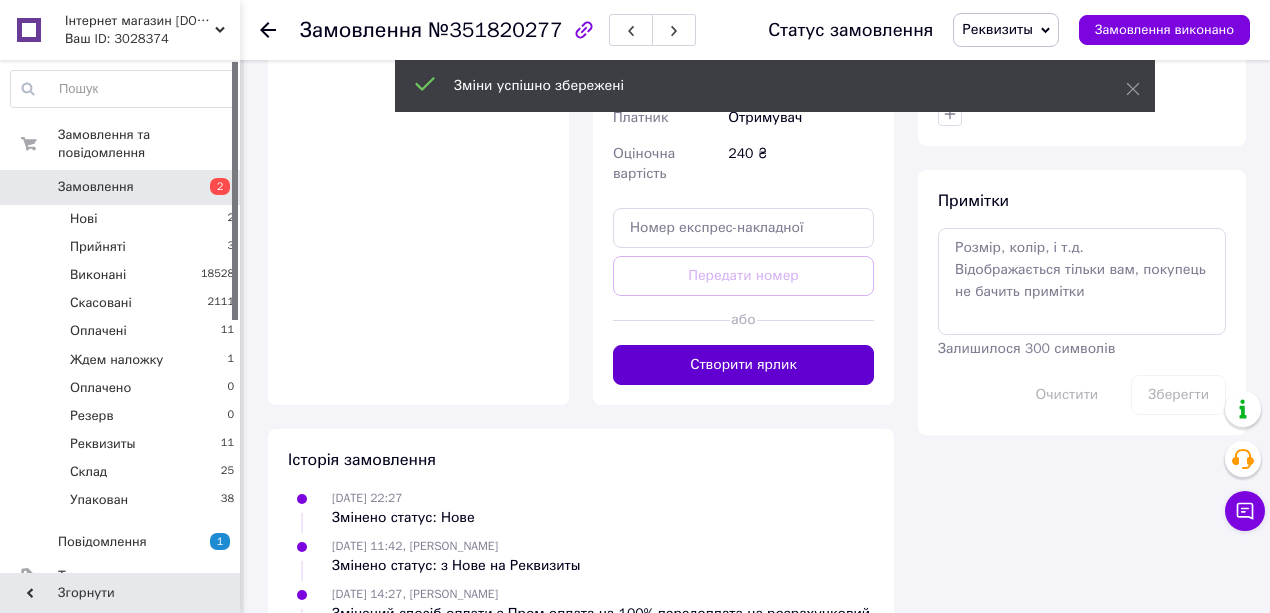 click on "Створити ярлик" at bounding box center (743, 365) 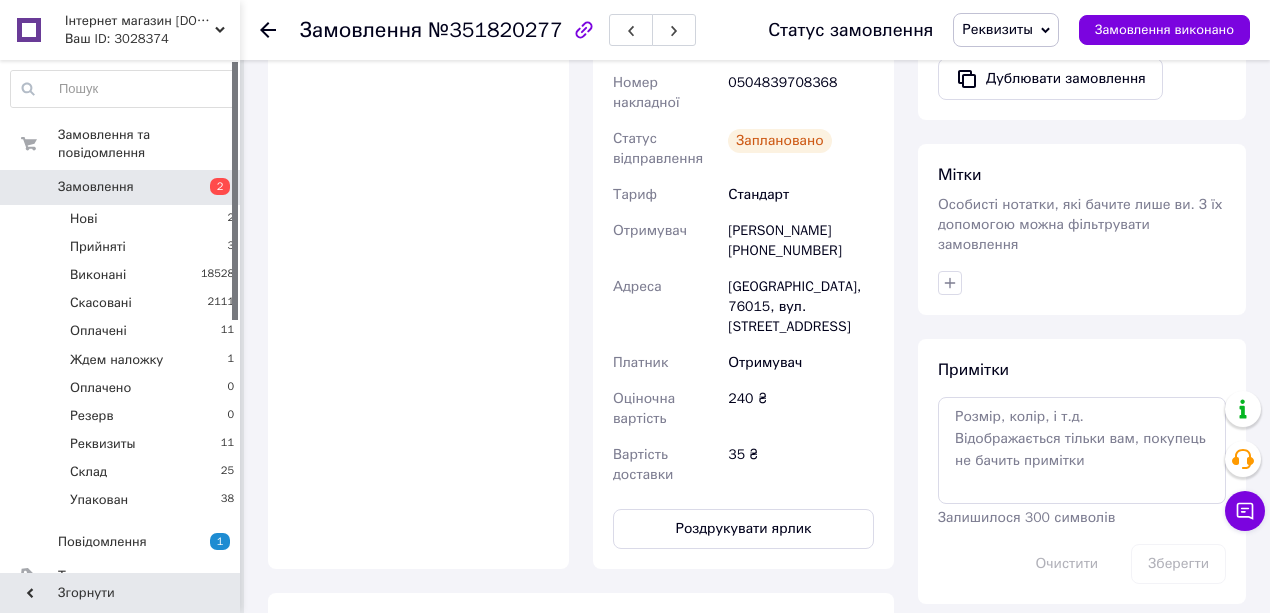 scroll, scrollTop: 634, scrollLeft: 0, axis: vertical 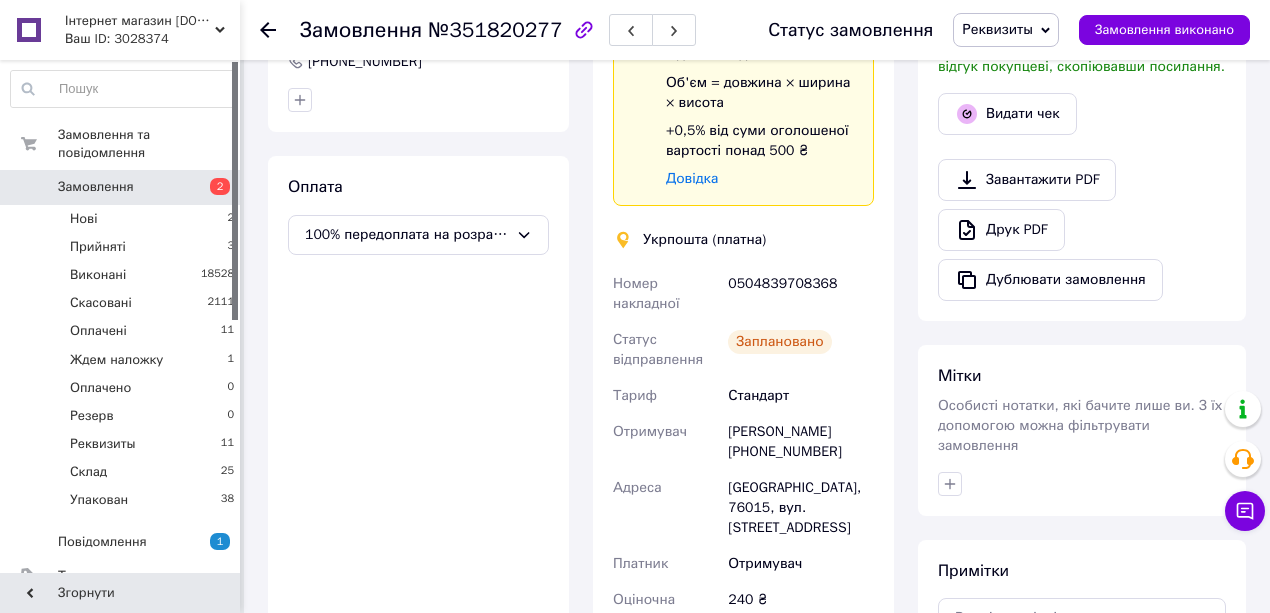 click on "Реквизиты" at bounding box center (997, 29) 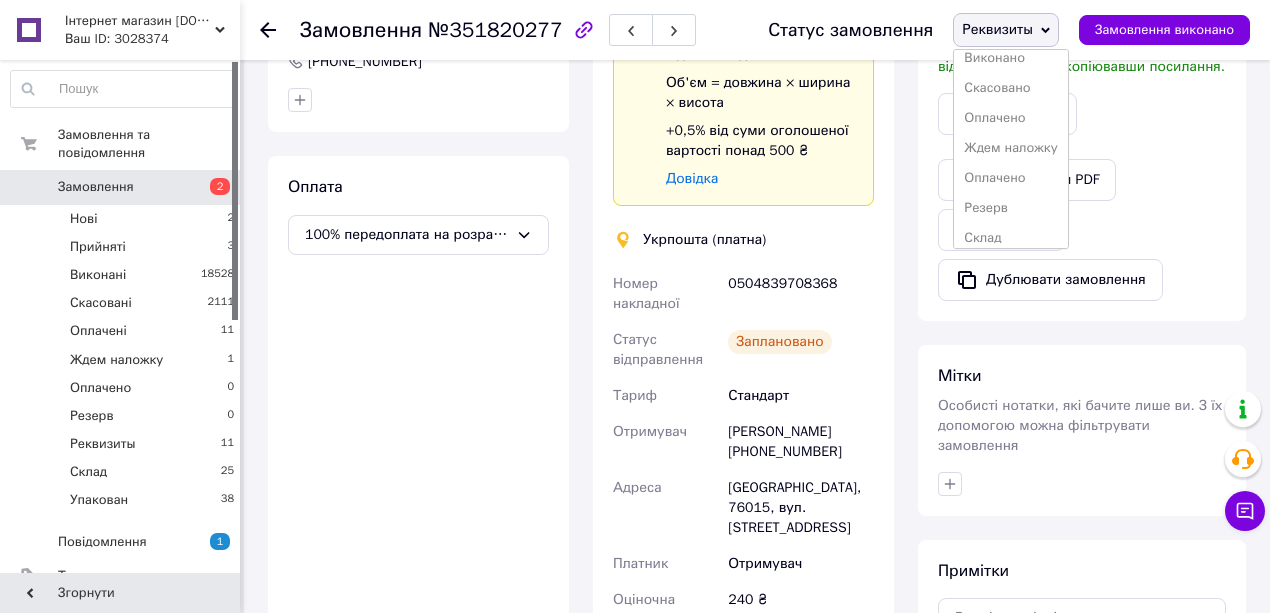 scroll, scrollTop: 81, scrollLeft: 0, axis: vertical 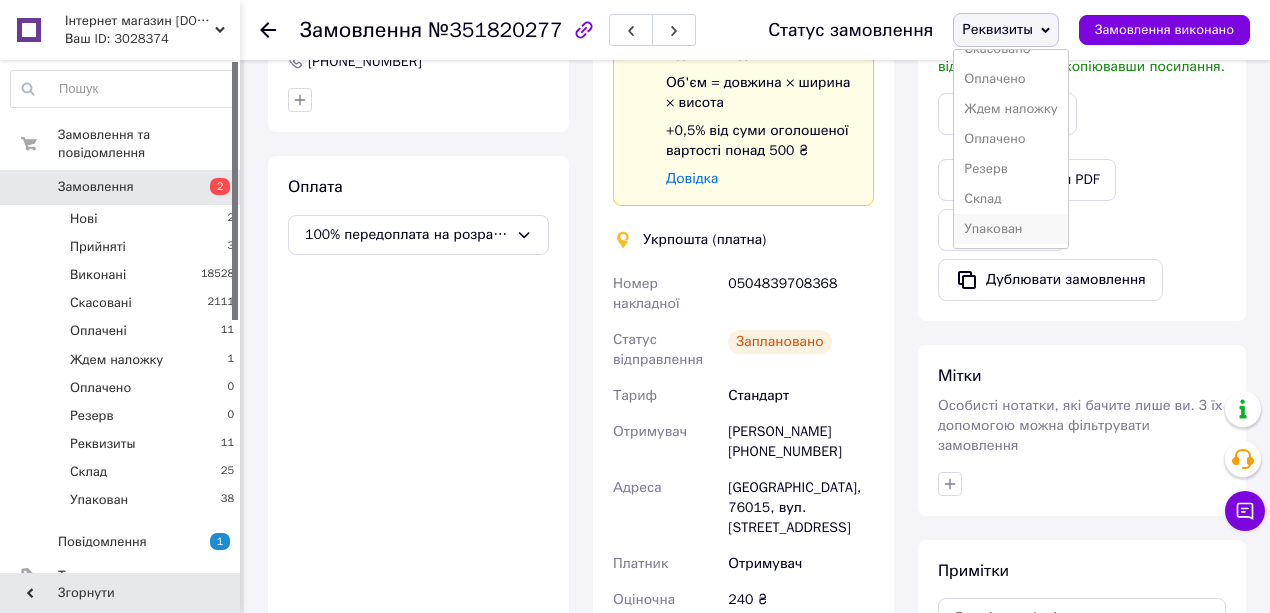 click on "Упакован" at bounding box center [1010, 229] 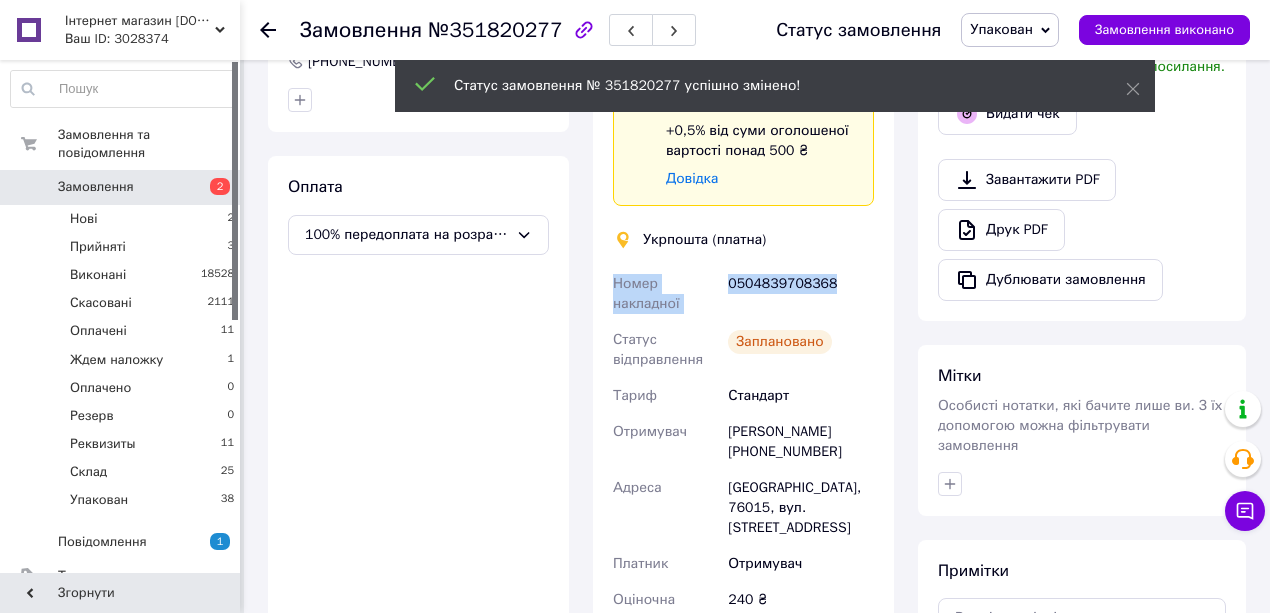 drag, startPoint x: 840, startPoint y: 286, endPoint x: 615, endPoint y: 288, distance: 225.0089 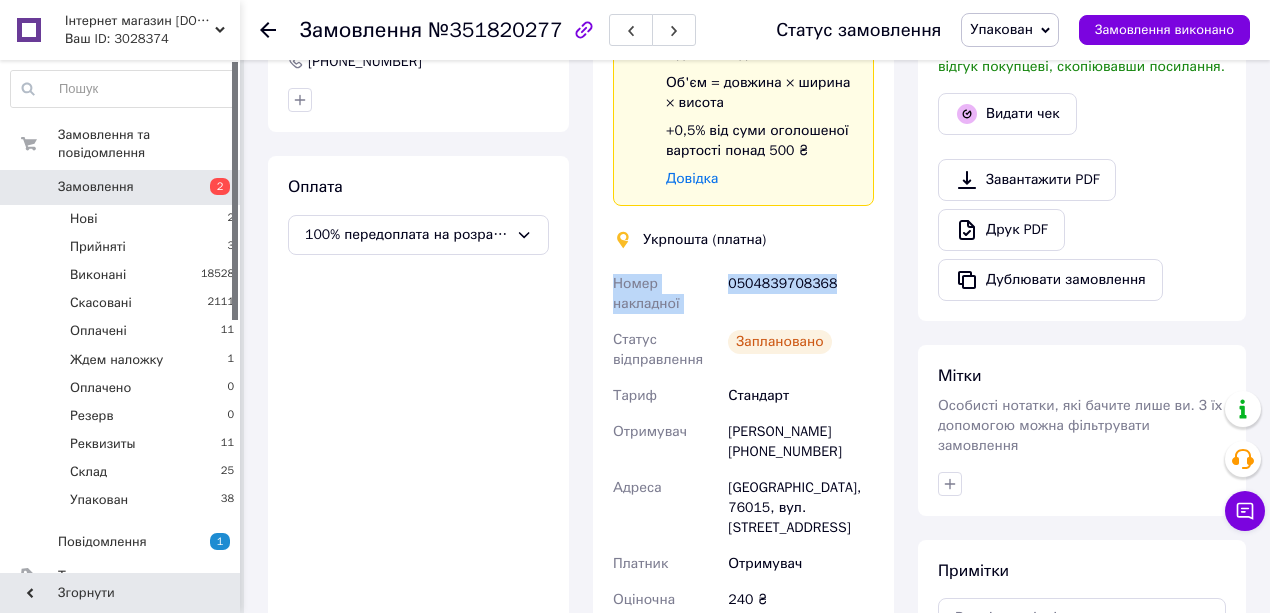 copy on "Номер накладної 0504839708368" 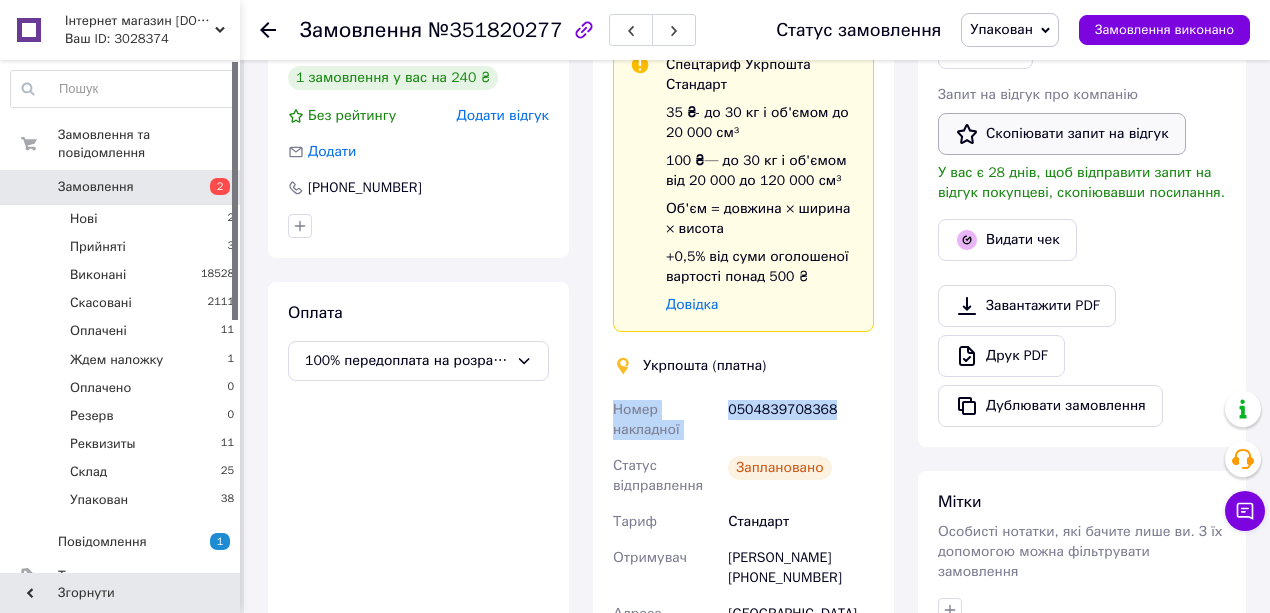 scroll, scrollTop: 368, scrollLeft: 0, axis: vertical 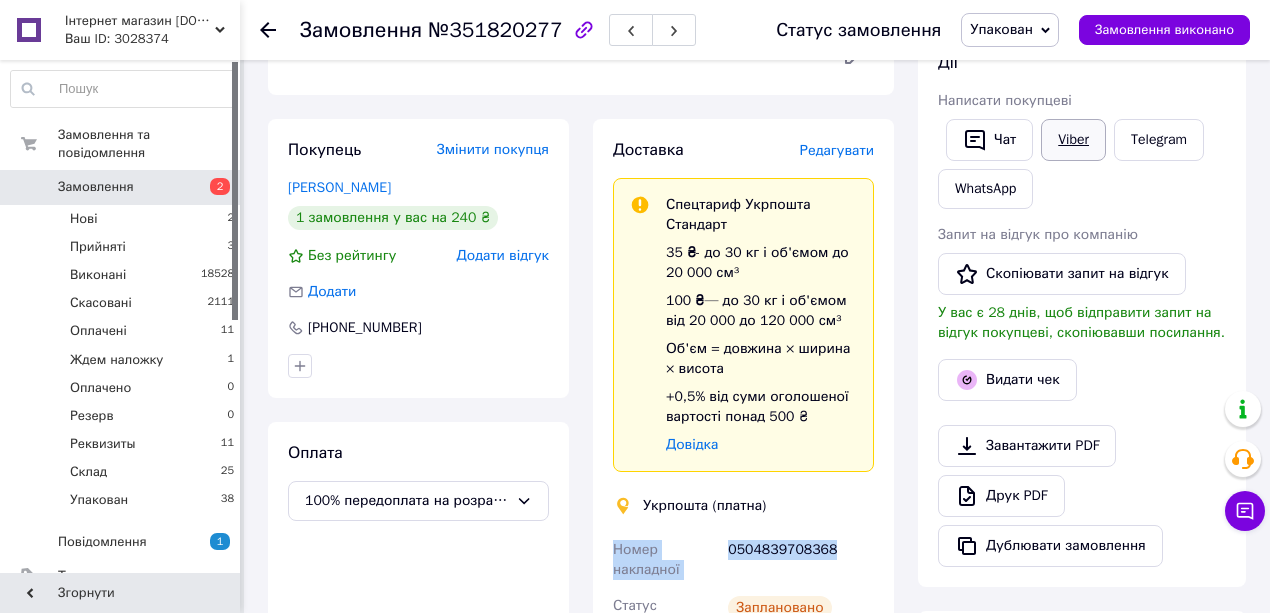 click on "Viber" at bounding box center (1073, 140) 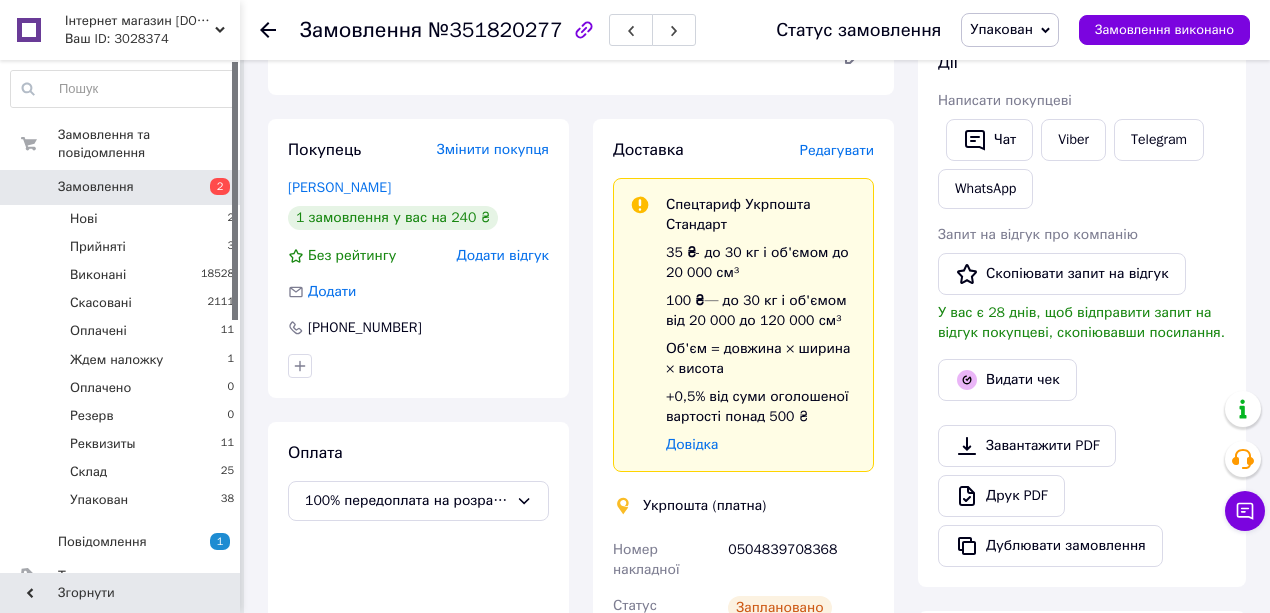 click 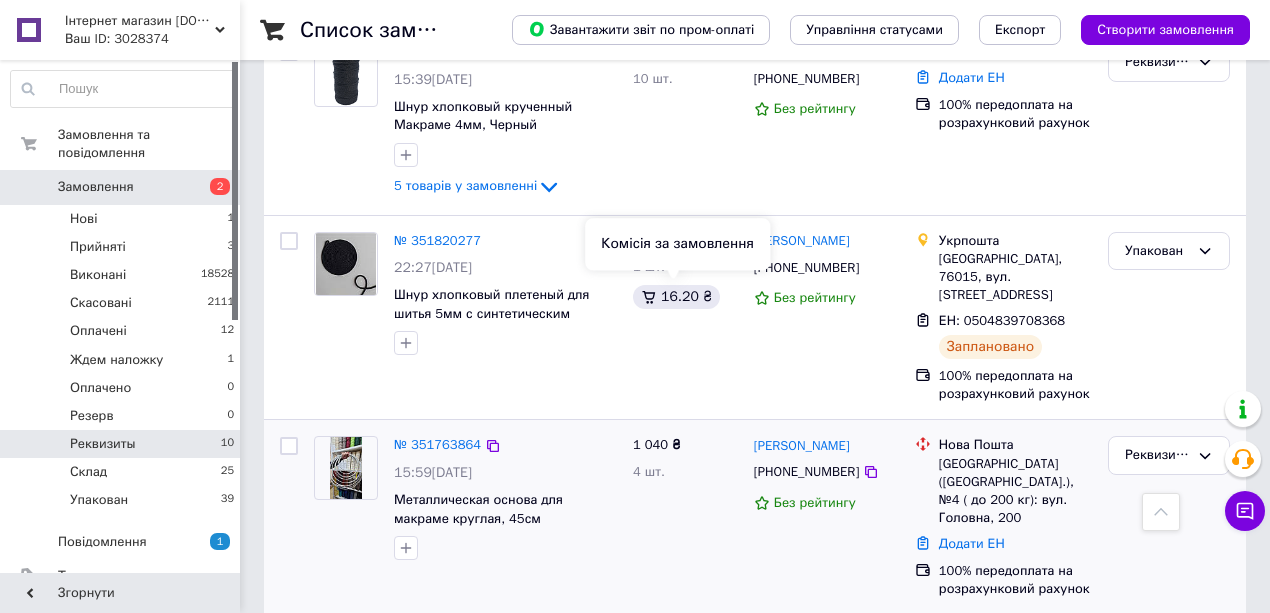 scroll, scrollTop: 800, scrollLeft: 0, axis: vertical 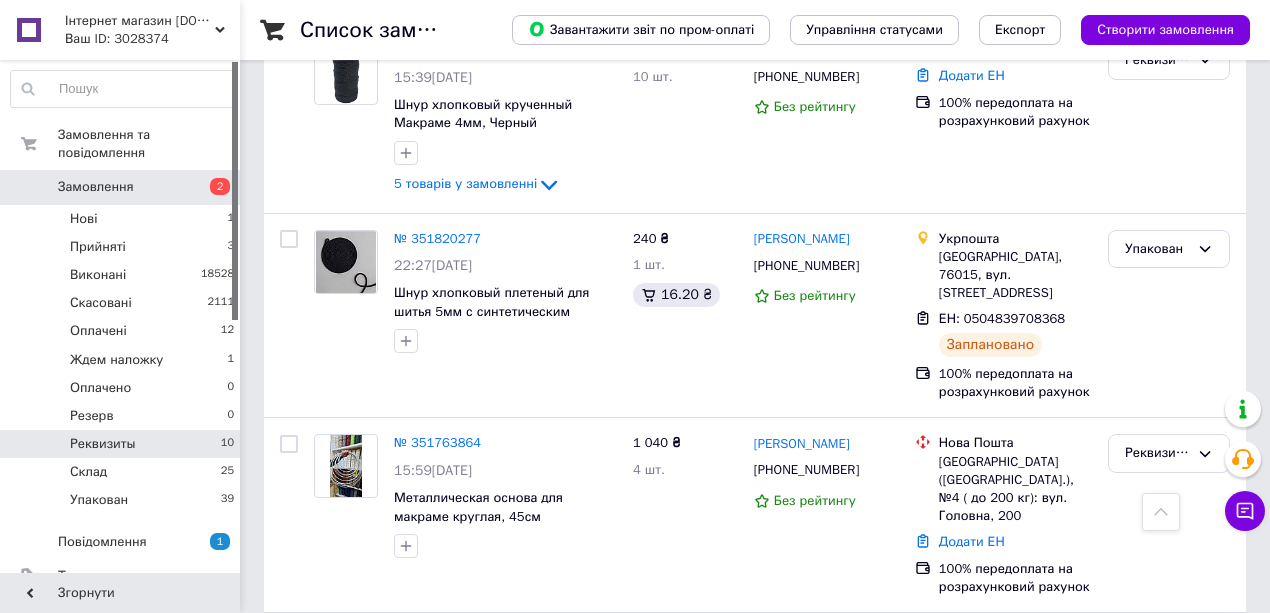 click on "Реквизиты" at bounding box center (103, 444) 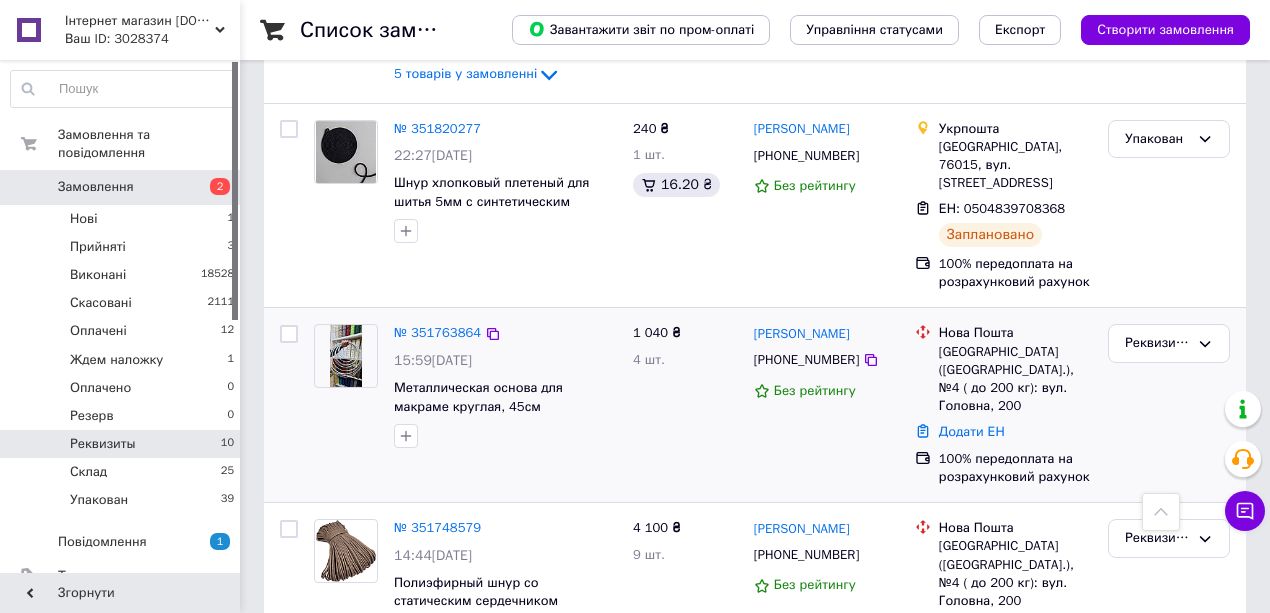 scroll, scrollTop: 1066, scrollLeft: 0, axis: vertical 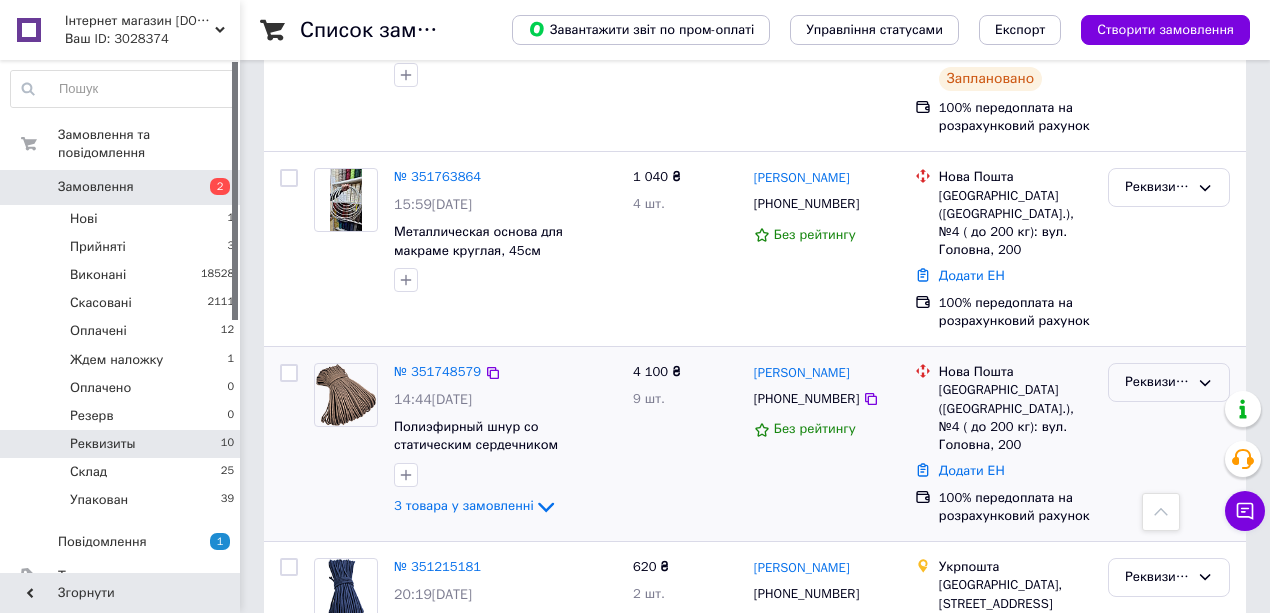 click on "Реквизиты" at bounding box center [1169, 382] 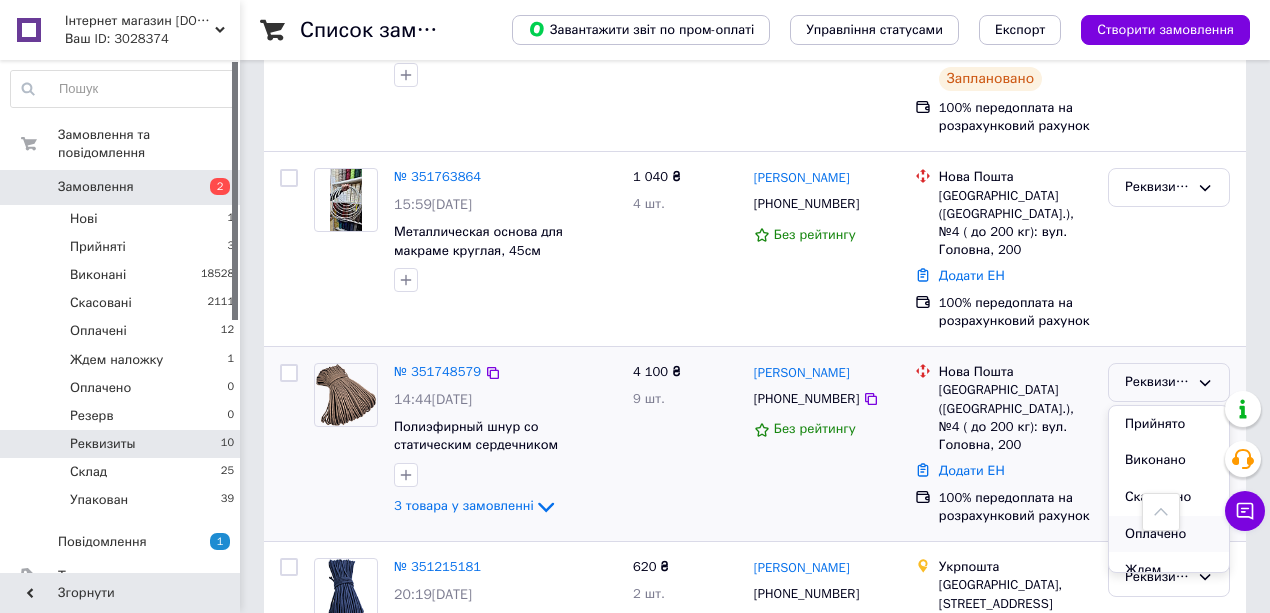 click on "Оплачено" at bounding box center (1169, 534) 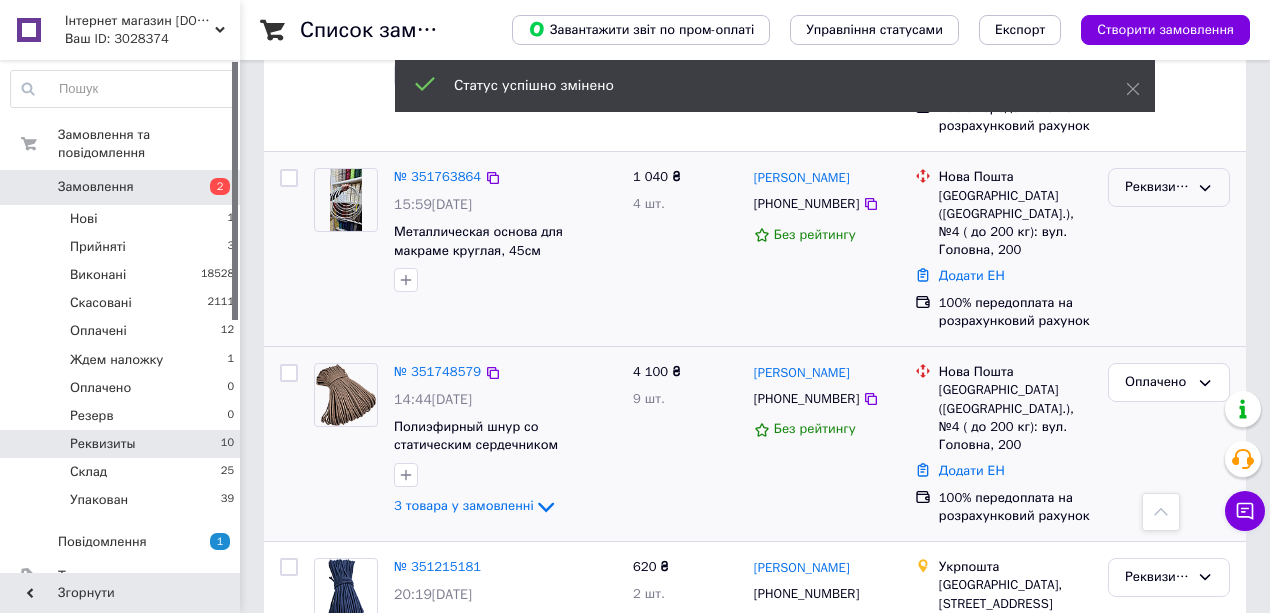 click on "Реквизиты" at bounding box center (1157, 187) 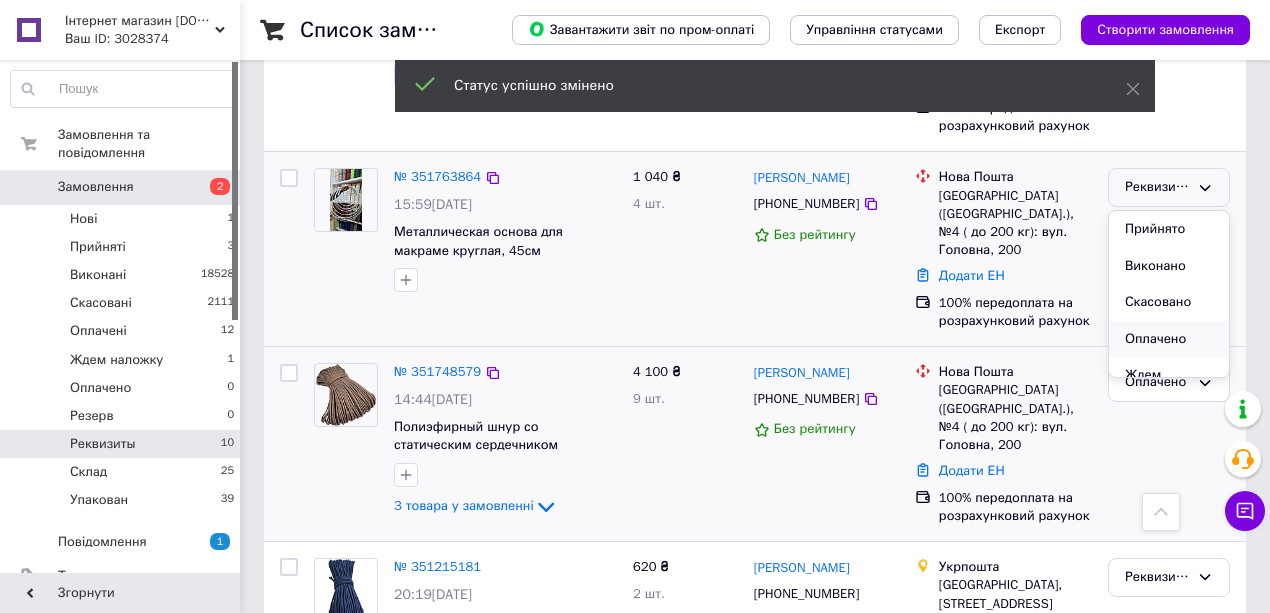 click on "Оплачено" at bounding box center (1169, 339) 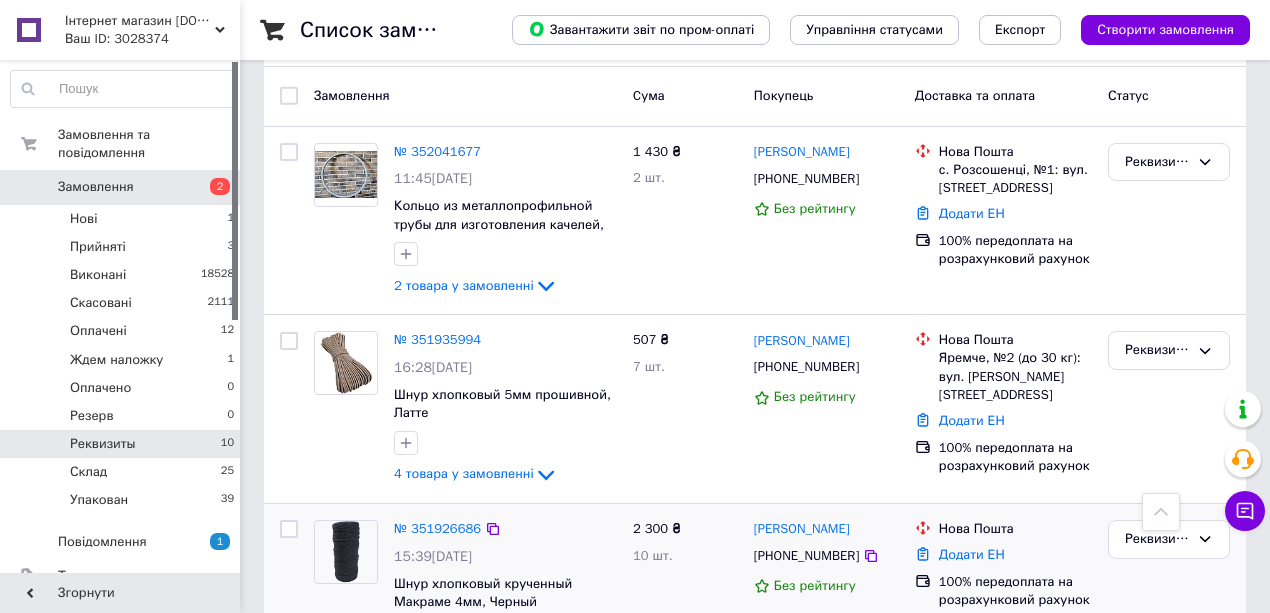 scroll, scrollTop: 214, scrollLeft: 0, axis: vertical 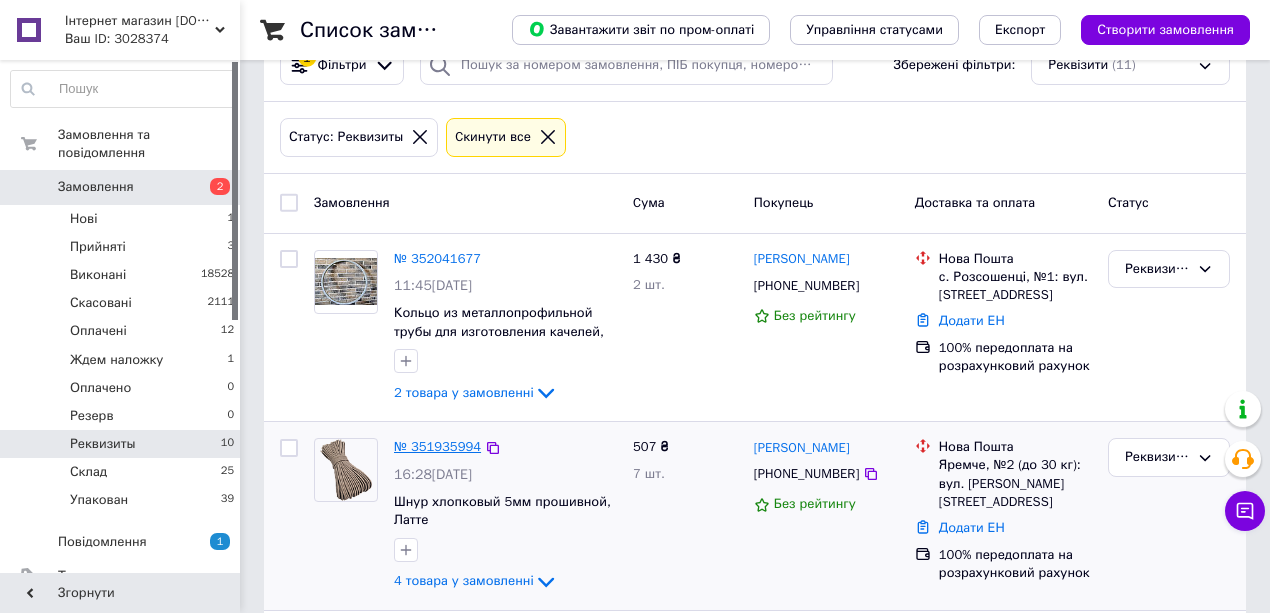 click on "№ 351935994" at bounding box center (437, 446) 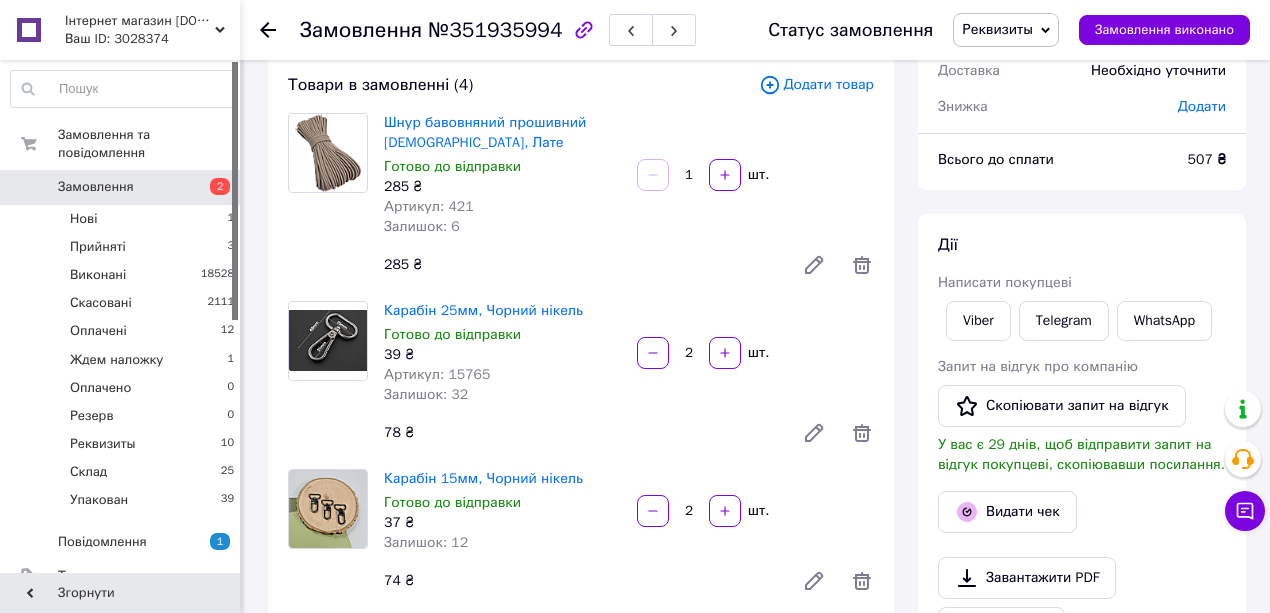 scroll, scrollTop: 14, scrollLeft: 0, axis: vertical 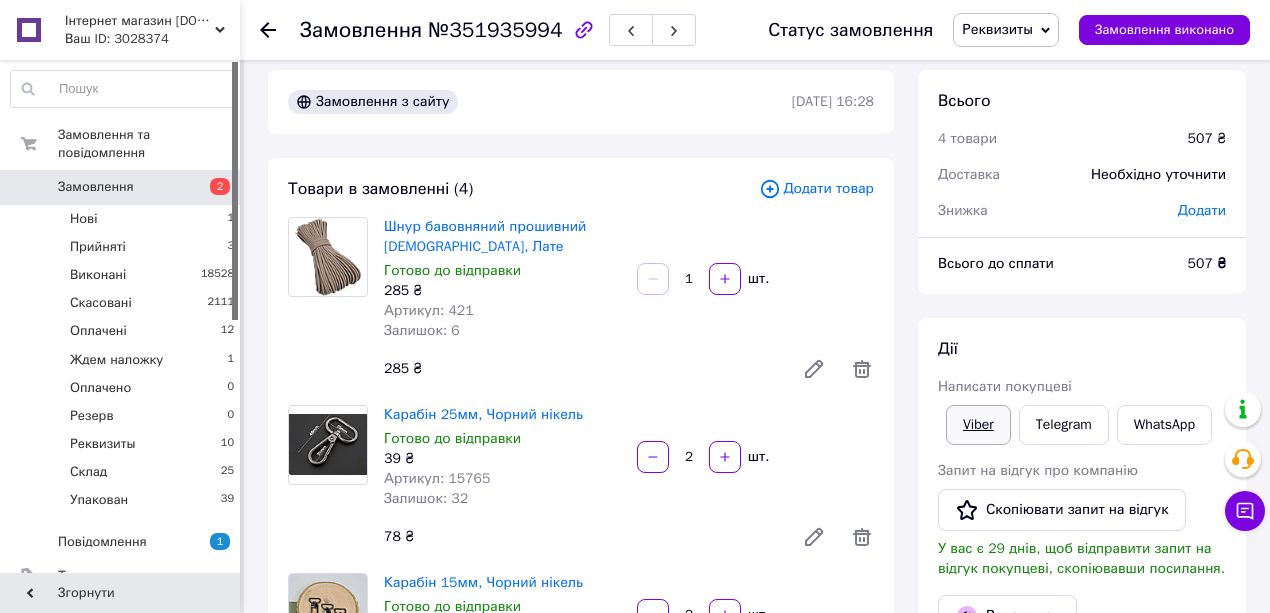 click on "Viber" at bounding box center [978, 425] 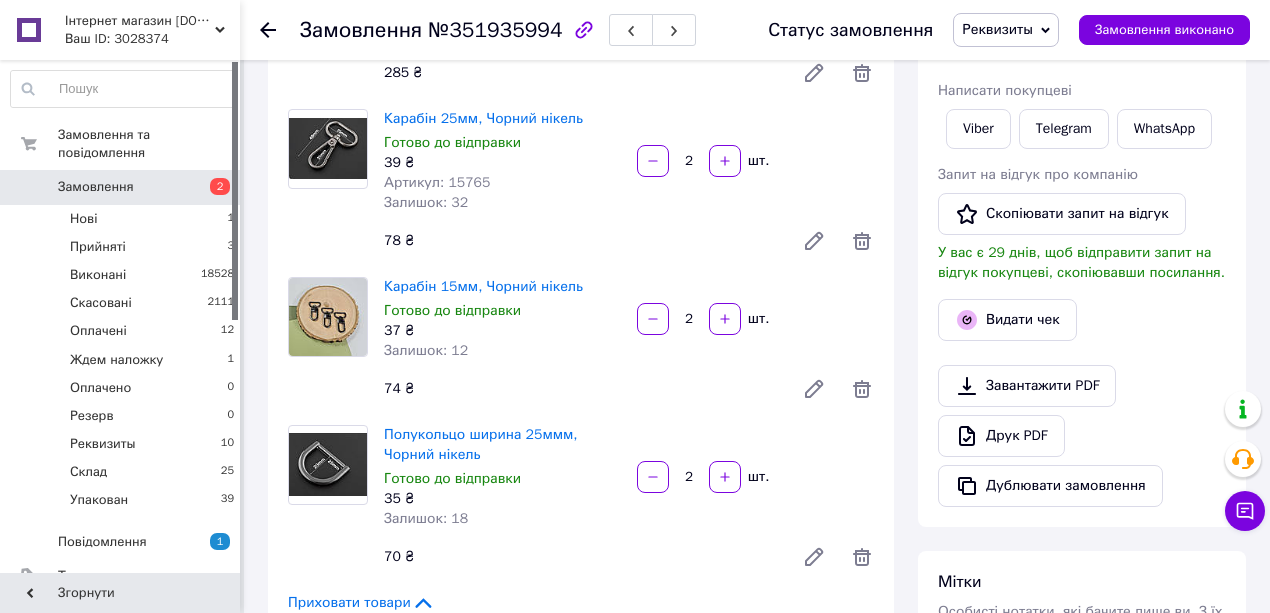 scroll, scrollTop: 414, scrollLeft: 0, axis: vertical 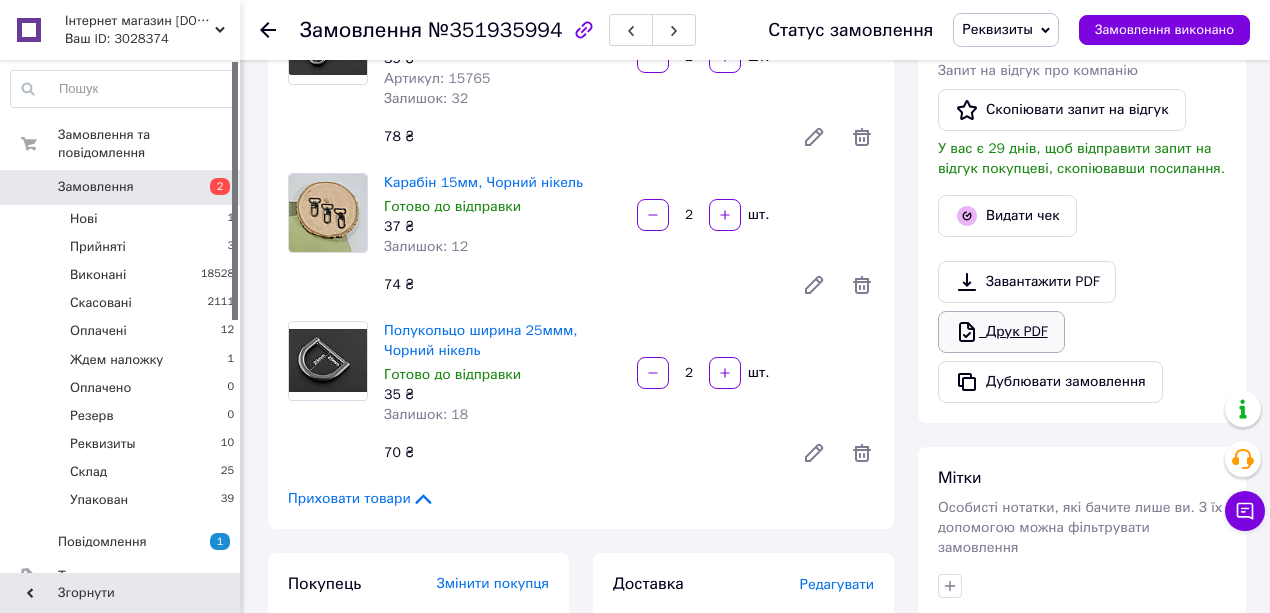 click on "Друк PDF" at bounding box center (1001, 332) 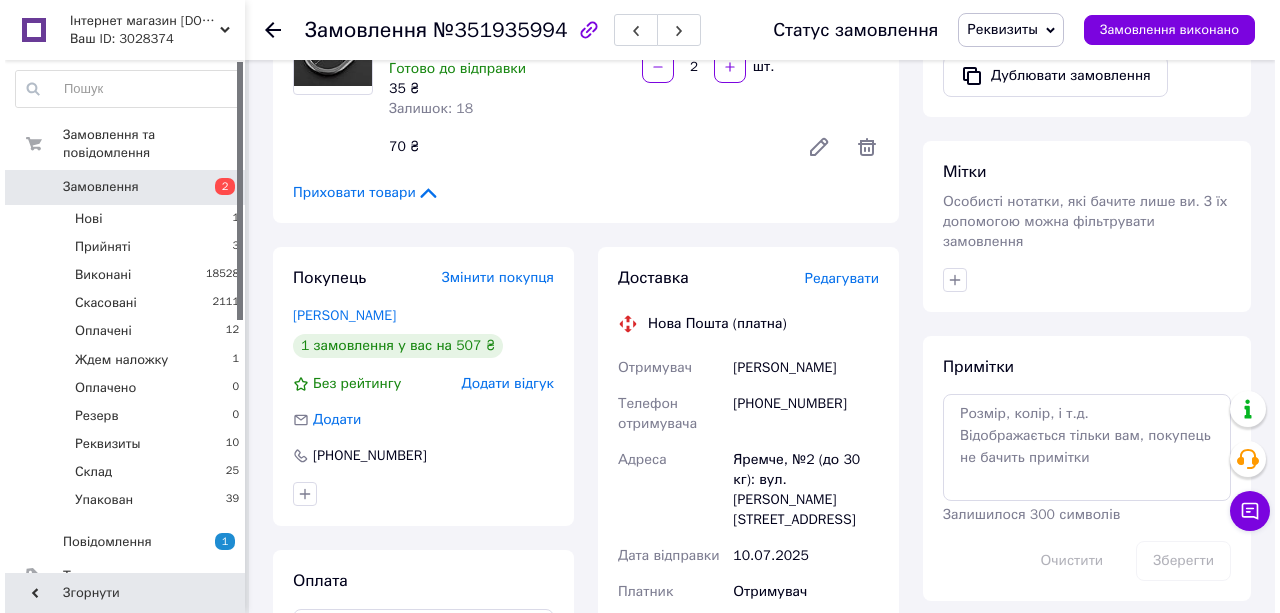 scroll, scrollTop: 866, scrollLeft: 0, axis: vertical 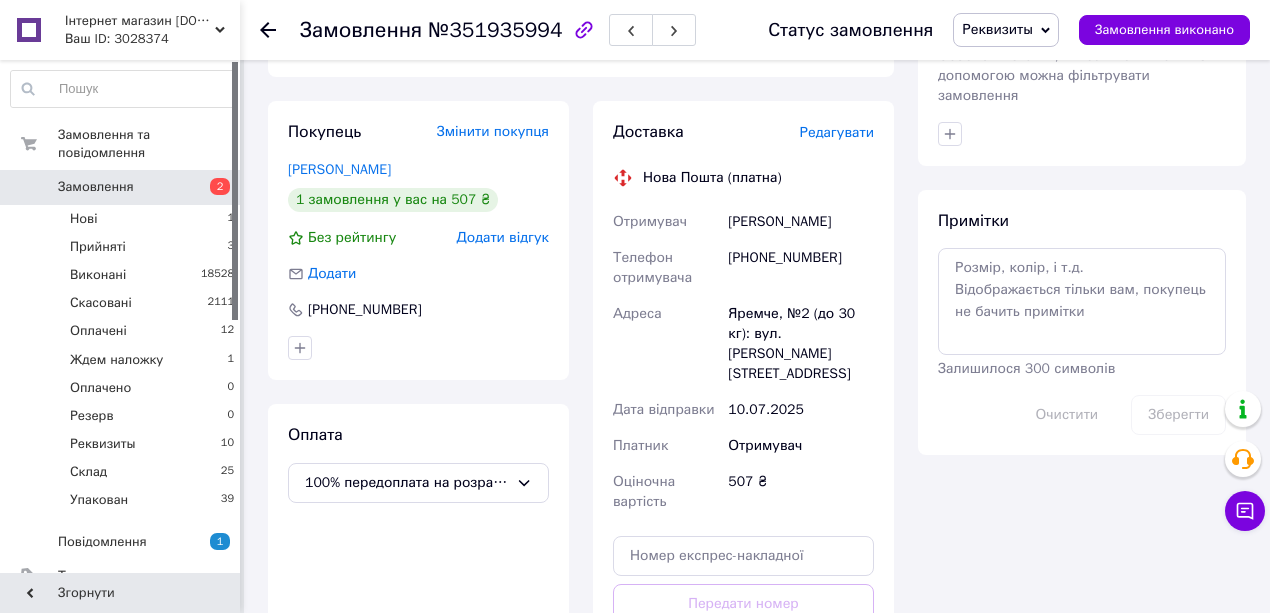 click on "Редагувати" at bounding box center (837, 132) 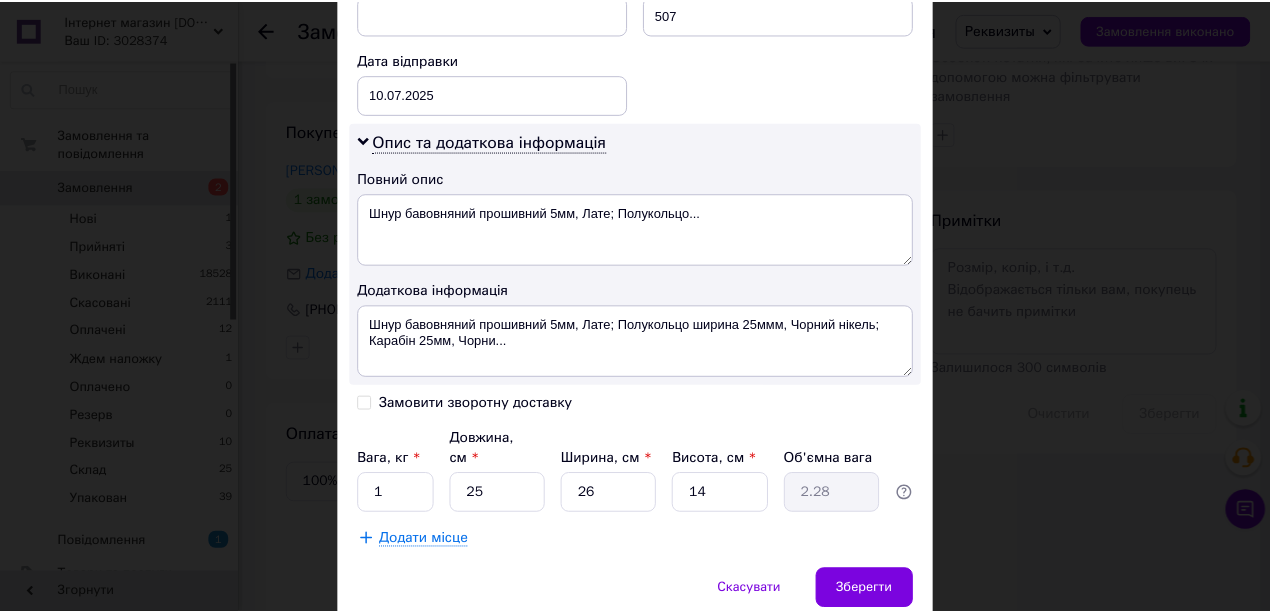 scroll, scrollTop: 933, scrollLeft: 0, axis: vertical 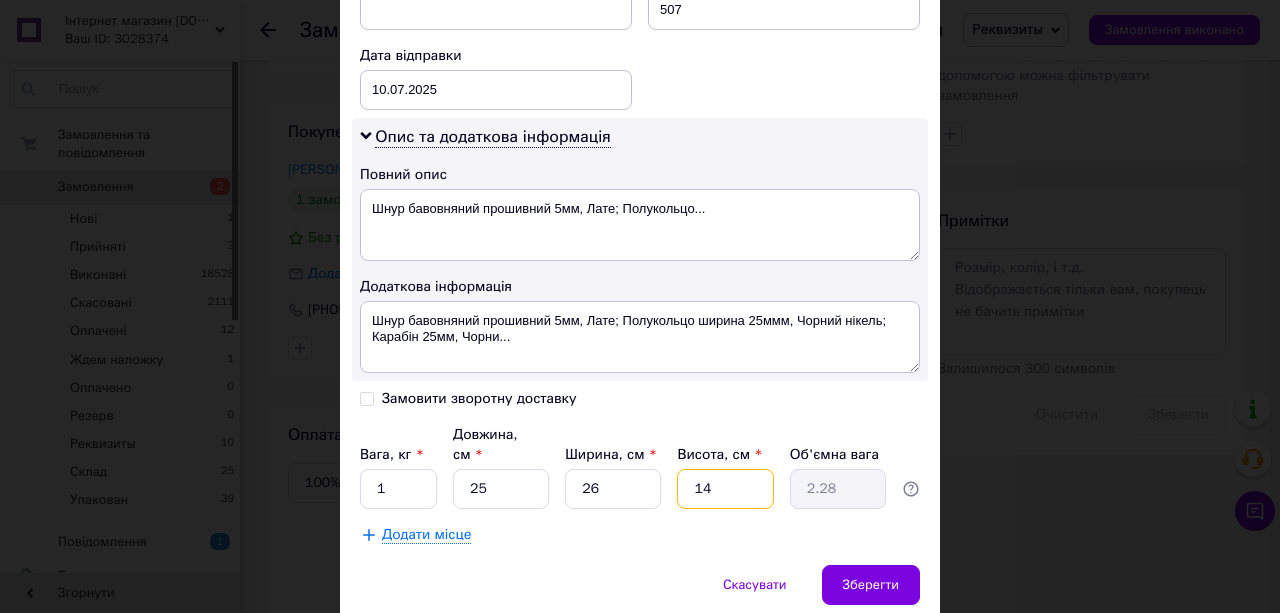 click on "14" at bounding box center [725, 489] 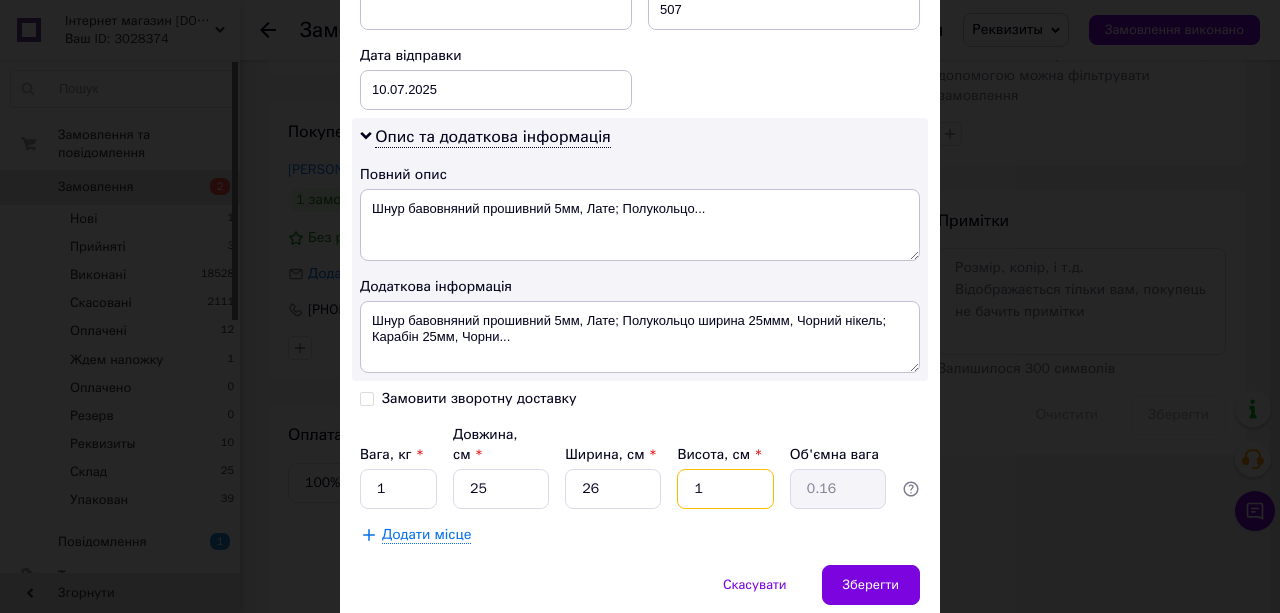 type 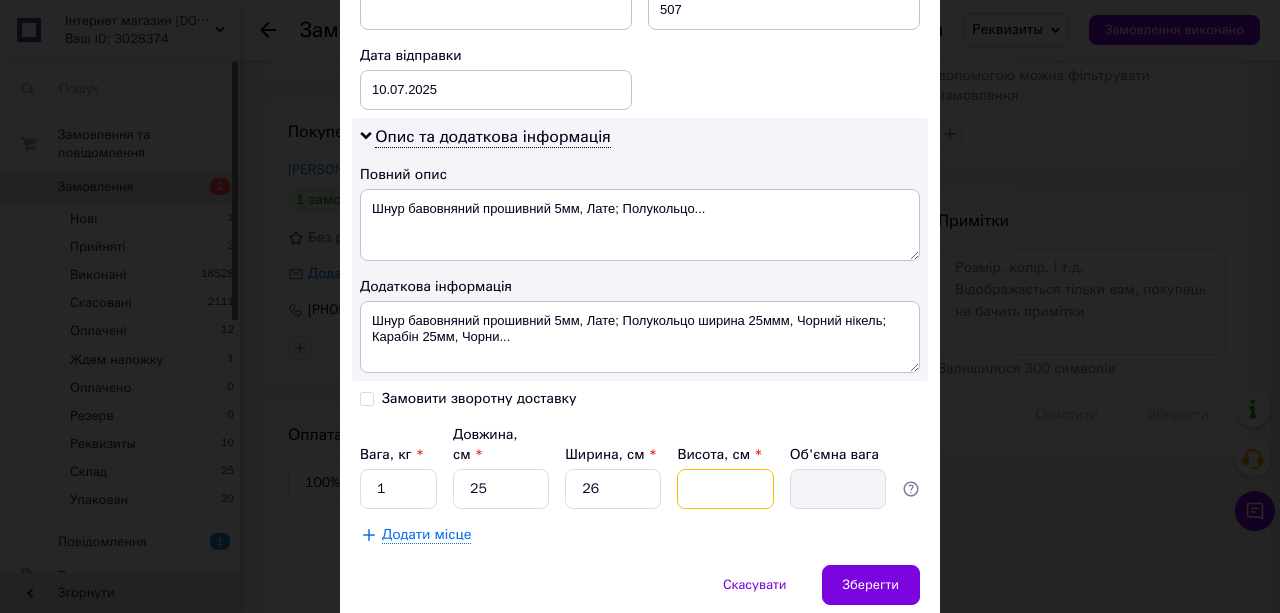 type on "5" 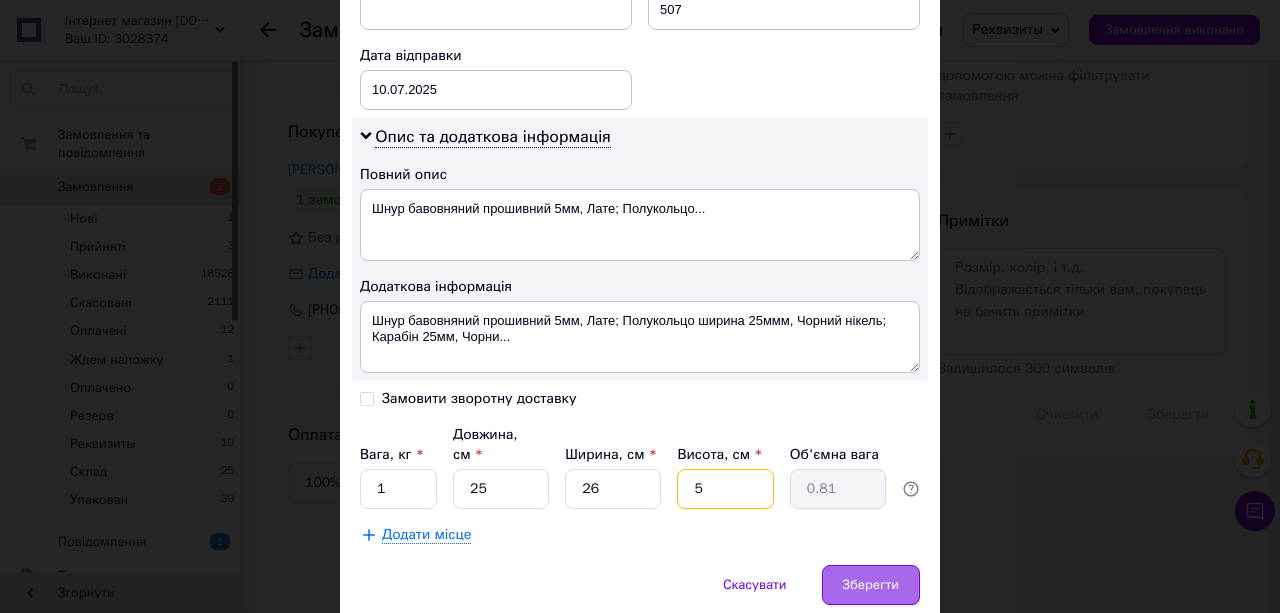type on "5" 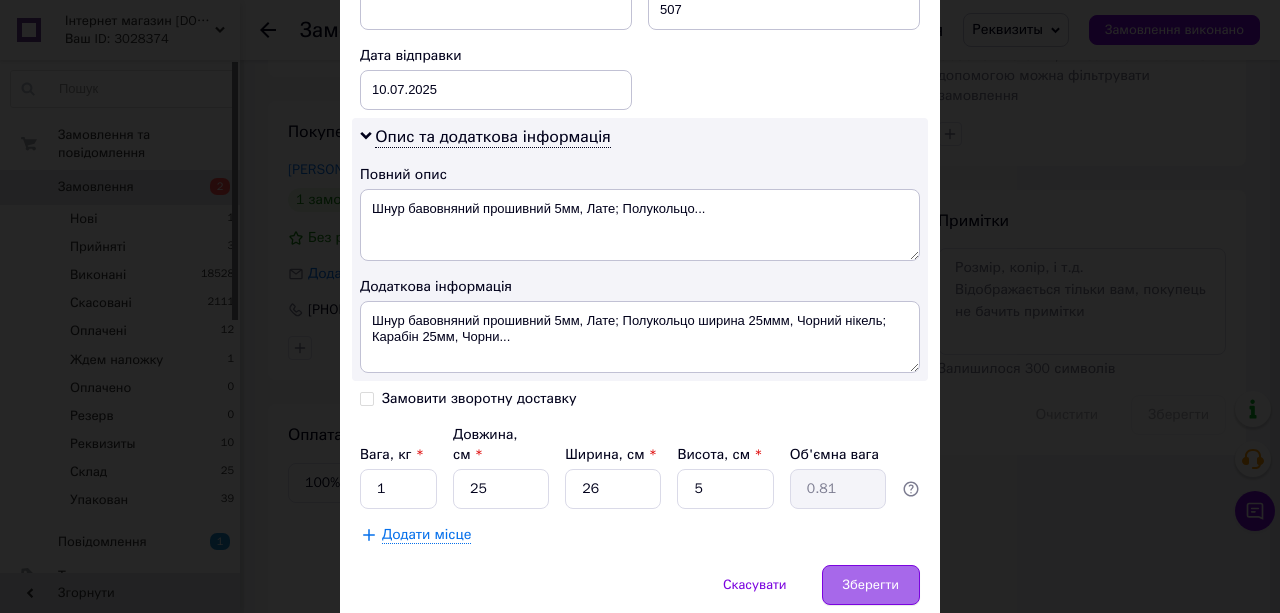 click on "Зберегти" at bounding box center [871, 585] 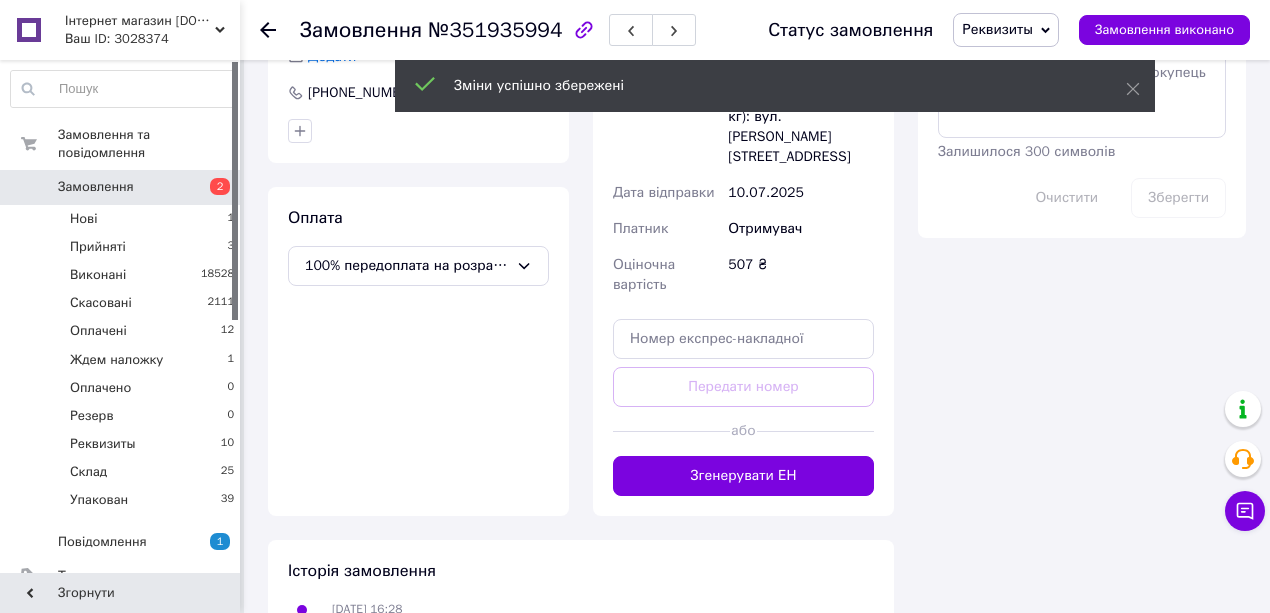 scroll, scrollTop: 1133, scrollLeft: 0, axis: vertical 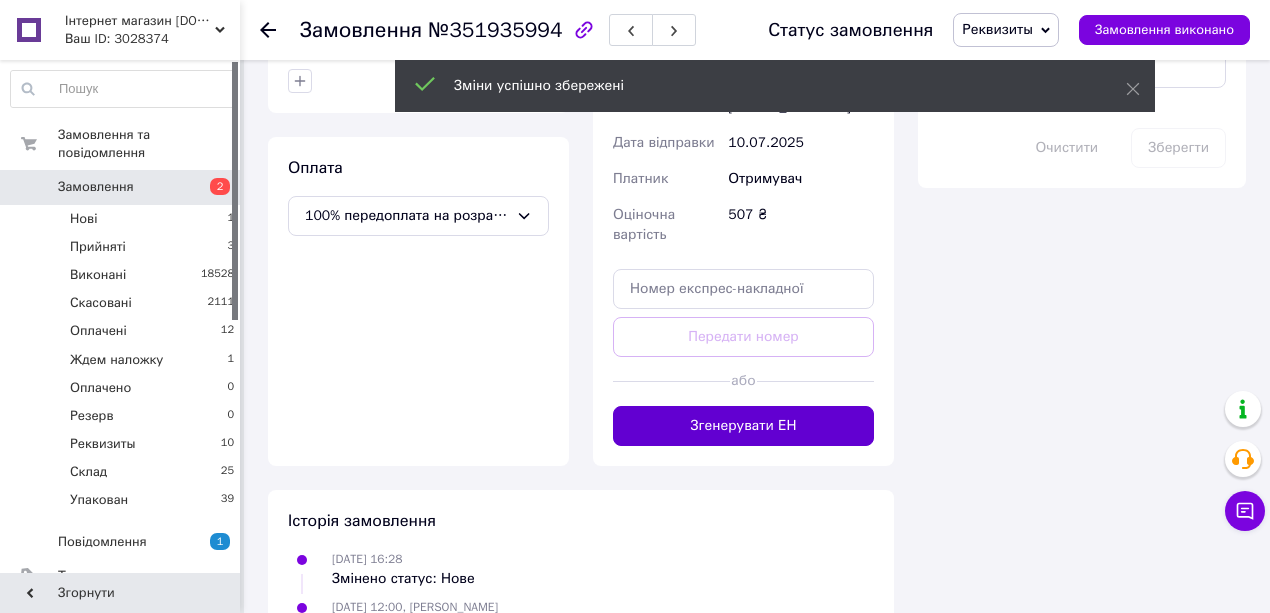 click on "Згенерувати ЕН" at bounding box center (743, 426) 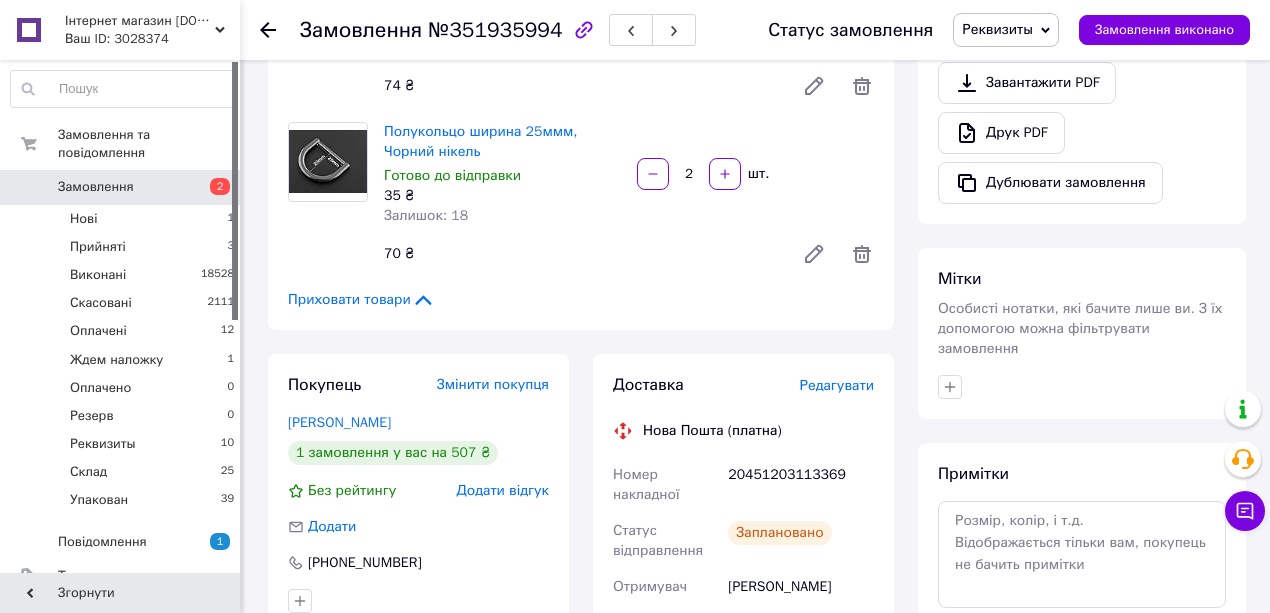 scroll, scrollTop: 600, scrollLeft: 0, axis: vertical 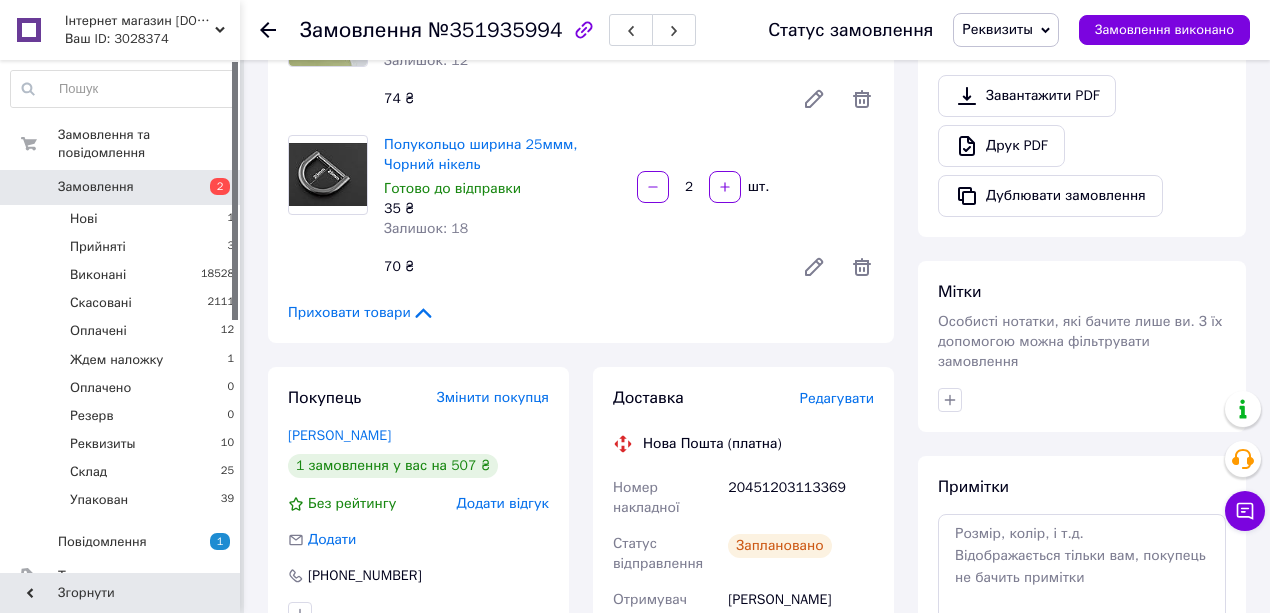 click on "Реквизиты" at bounding box center [997, 29] 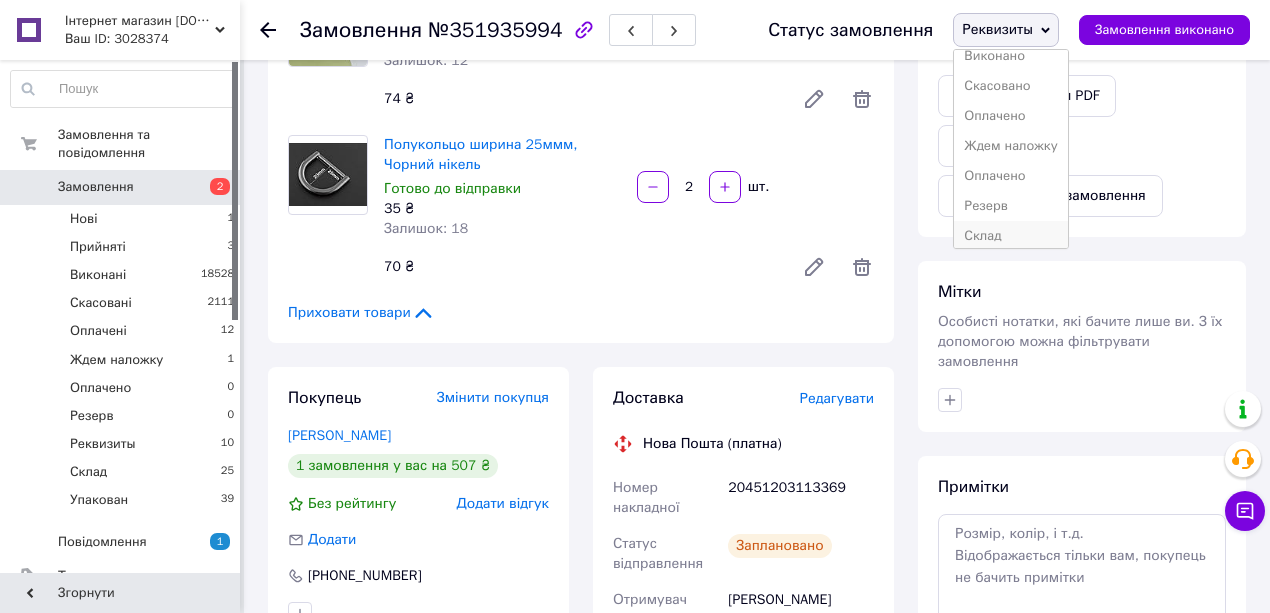 scroll, scrollTop: 66, scrollLeft: 0, axis: vertical 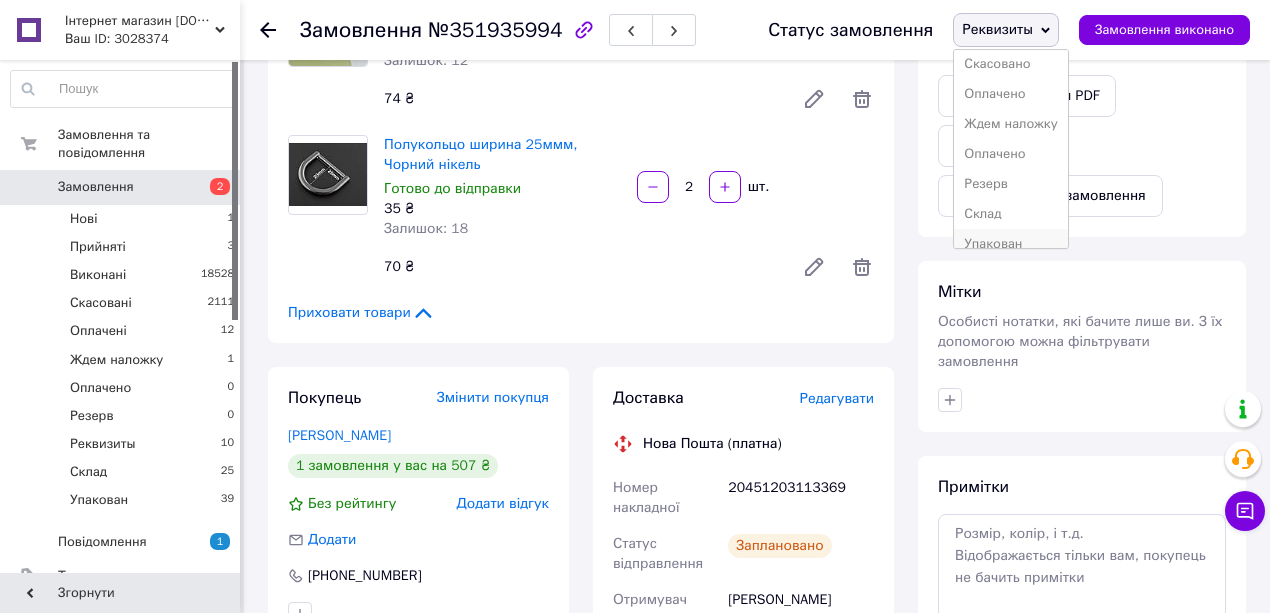 click on "Упакован" at bounding box center (1010, 244) 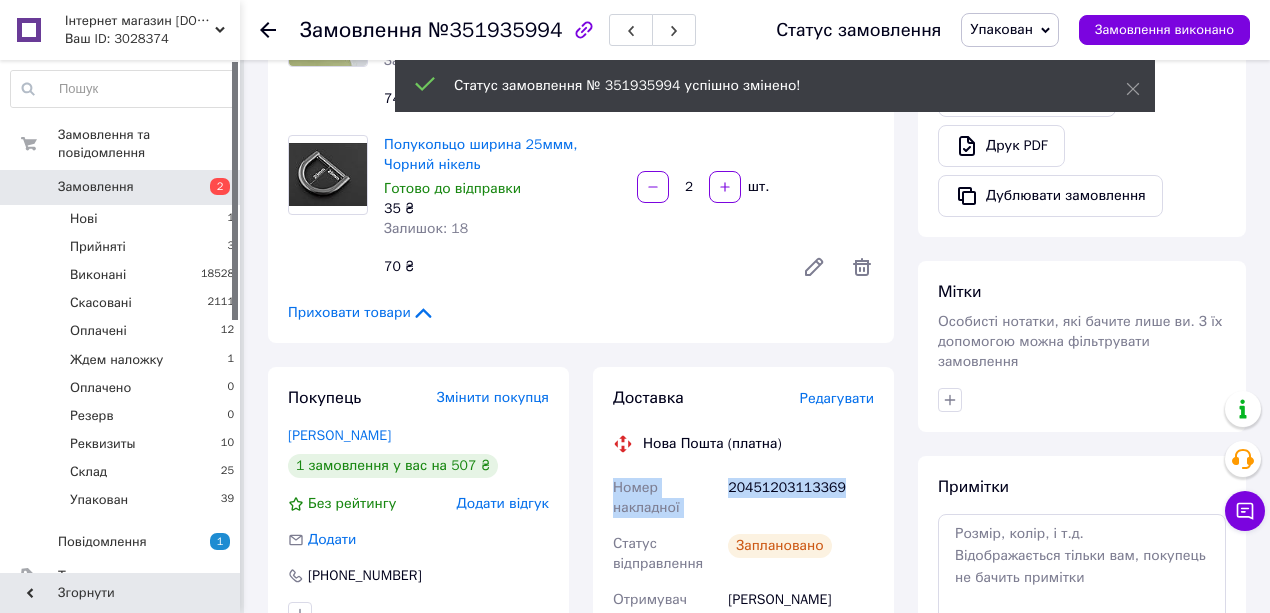 drag, startPoint x: 844, startPoint y: 487, endPoint x: 616, endPoint y: 496, distance: 228.17757 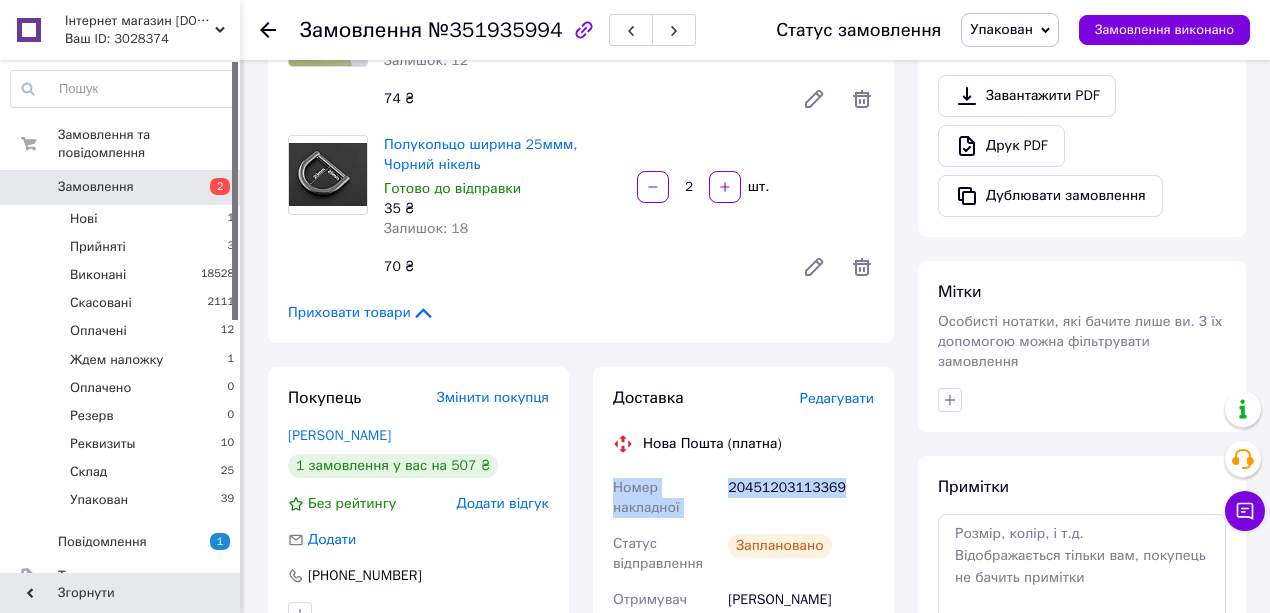 copy on "Номер накладної 20451203113369" 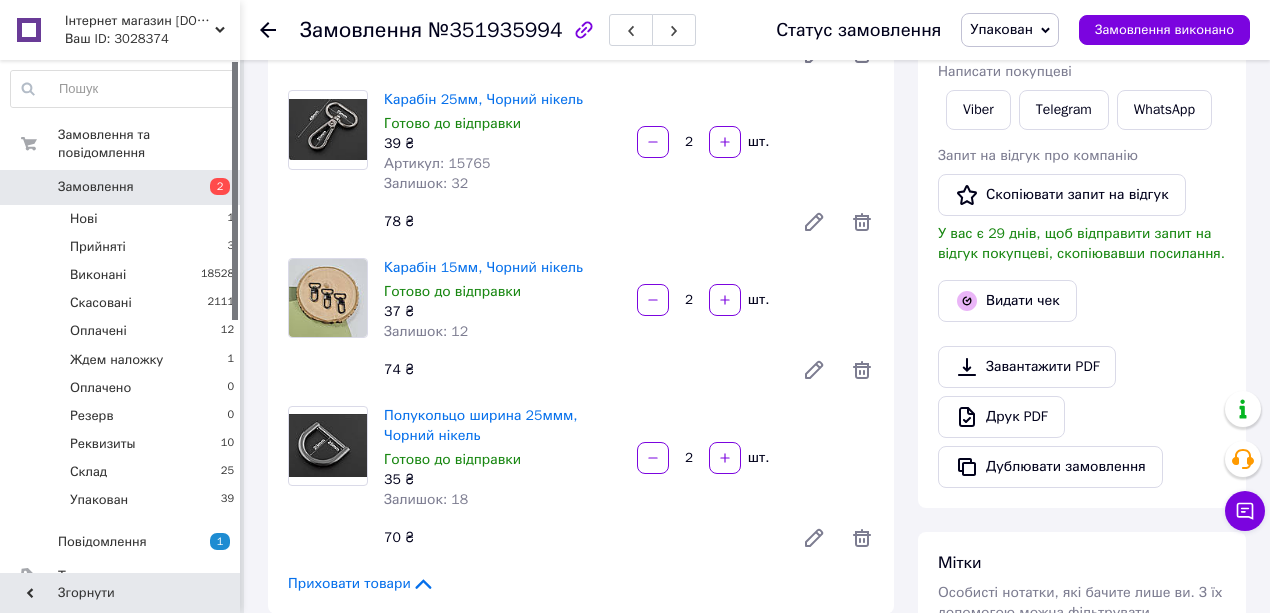 scroll, scrollTop: 266, scrollLeft: 0, axis: vertical 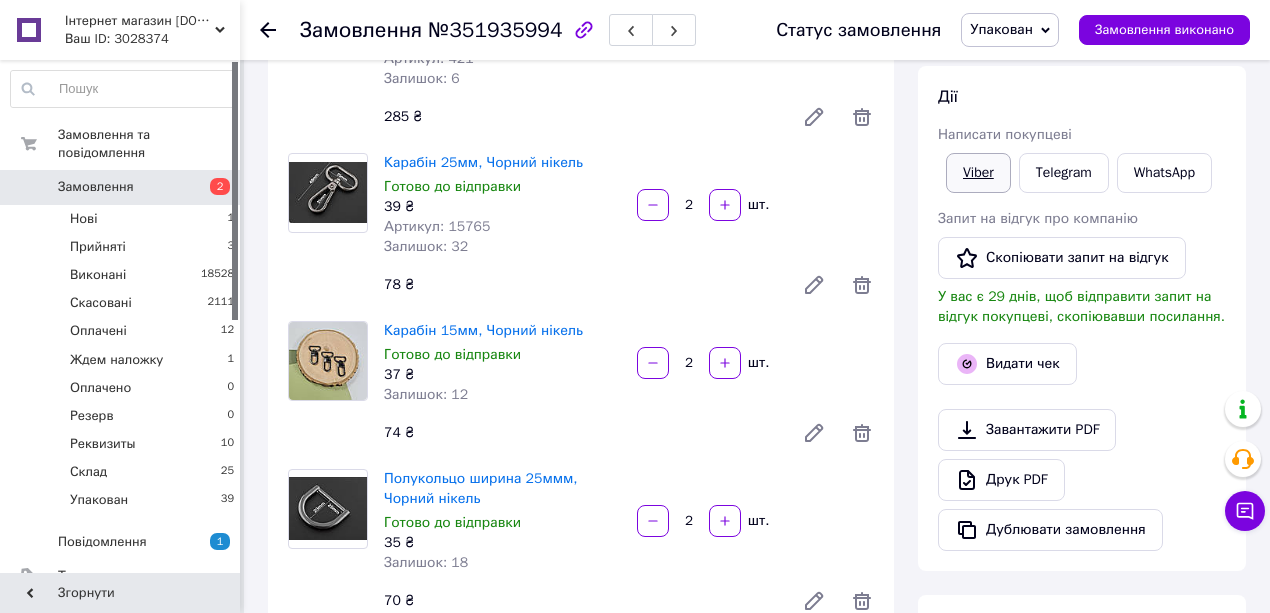 click on "Viber" at bounding box center [978, 173] 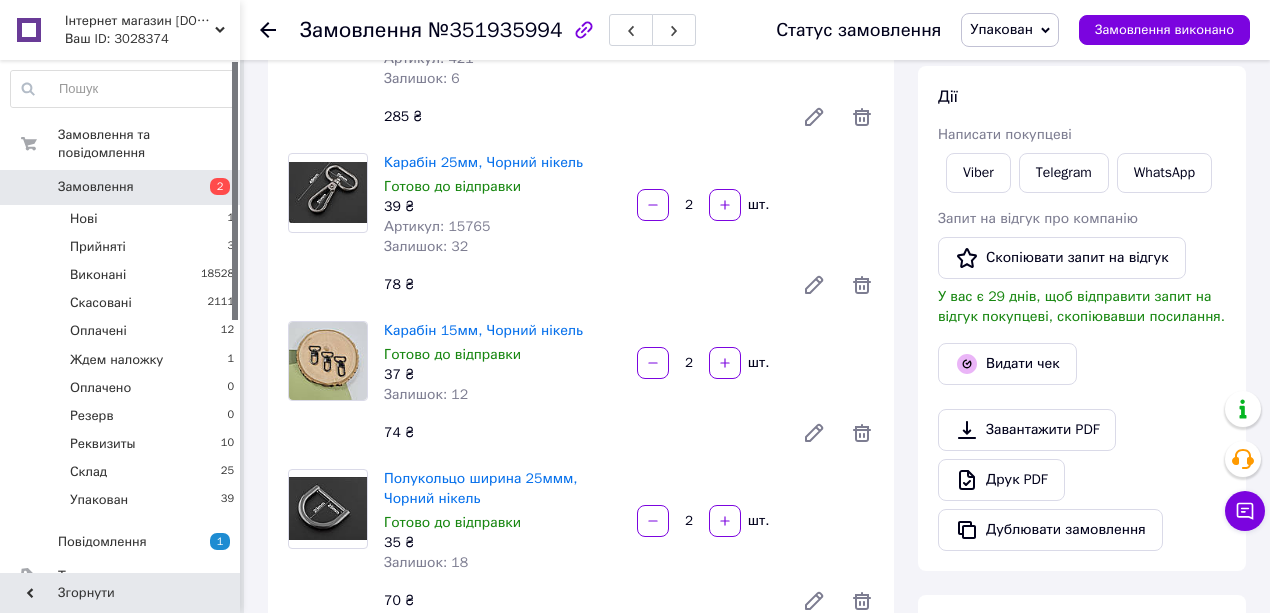 click 